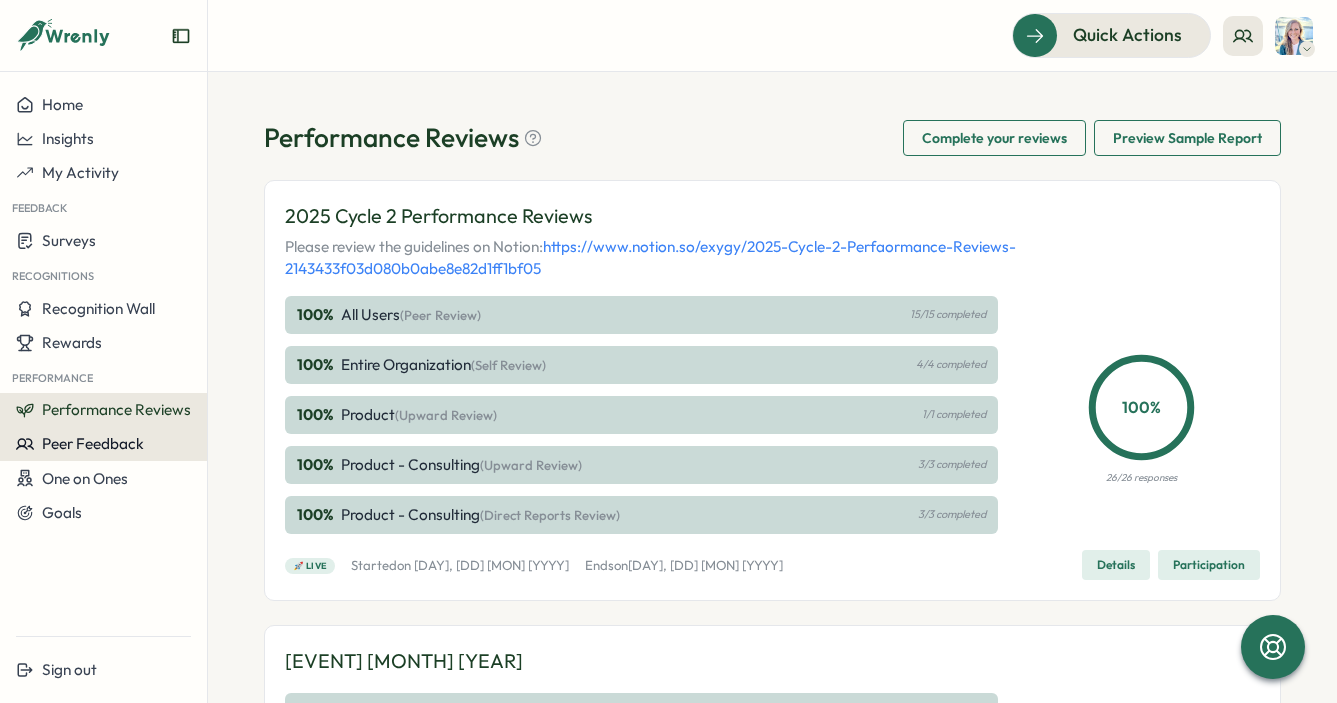 scroll, scrollTop: 0, scrollLeft: 0, axis: both 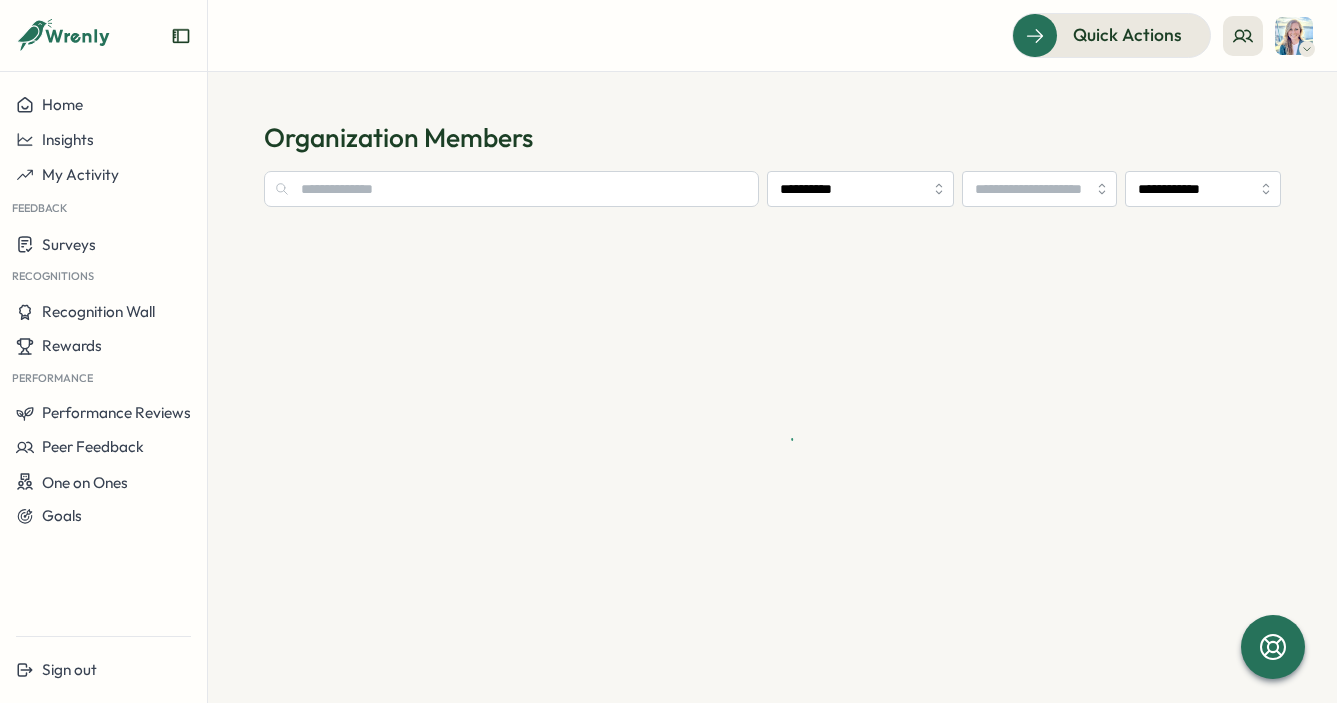 type on "**********" 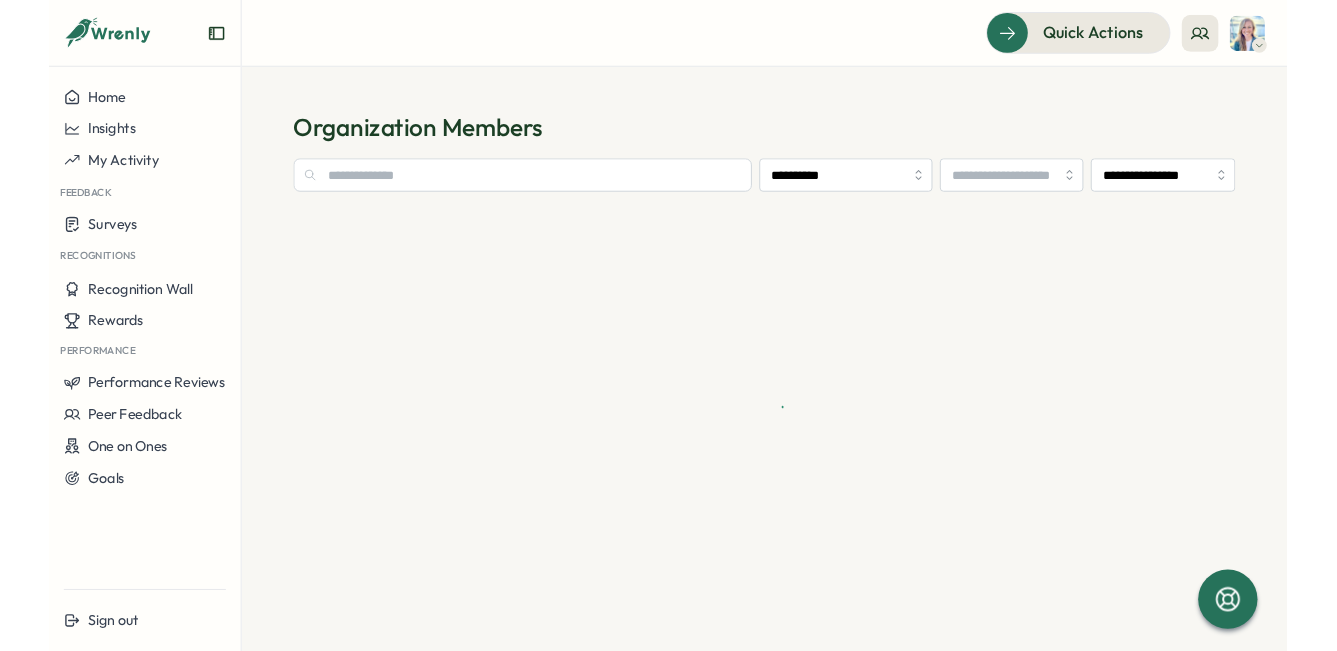 scroll, scrollTop: 0, scrollLeft: 0, axis: both 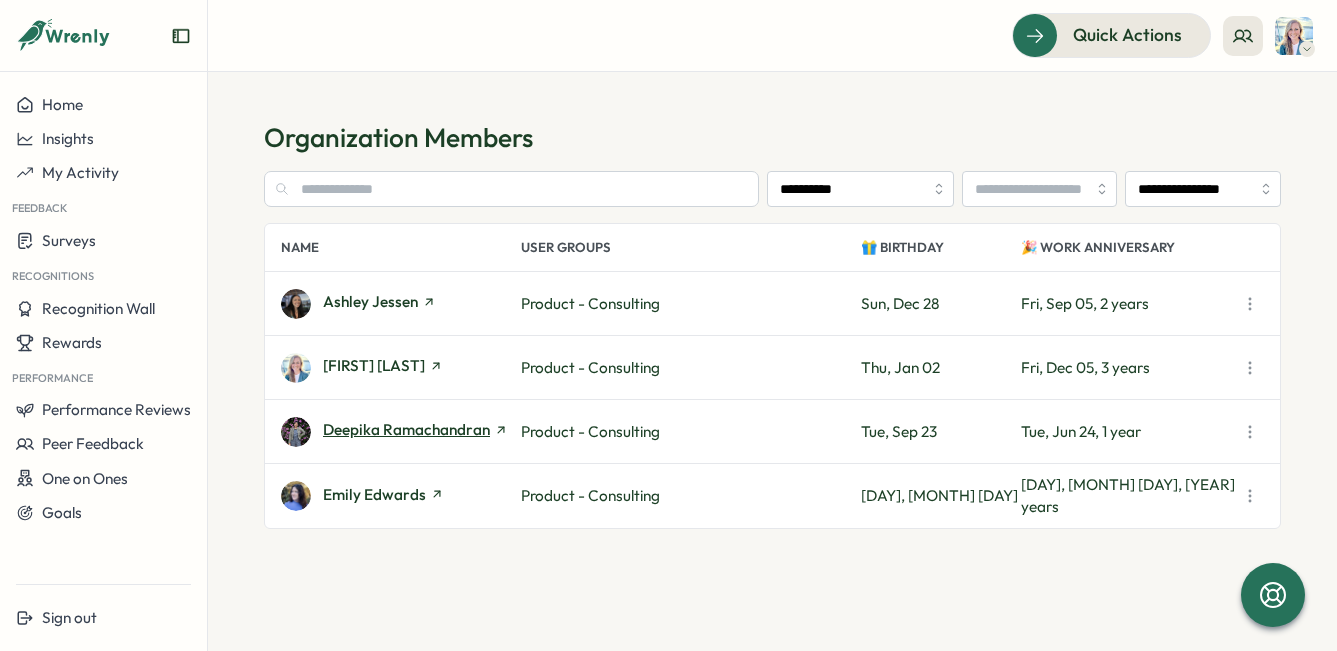 click 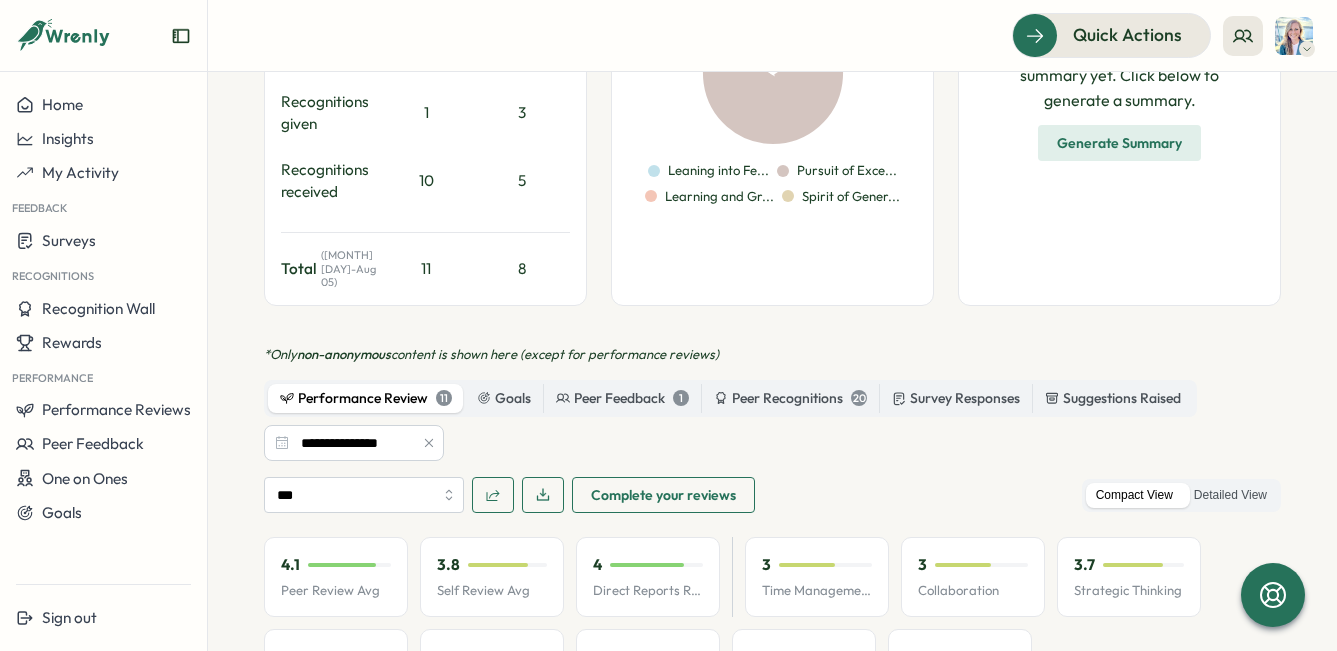 scroll, scrollTop: 804, scrollLeft: 0, axis: vertical 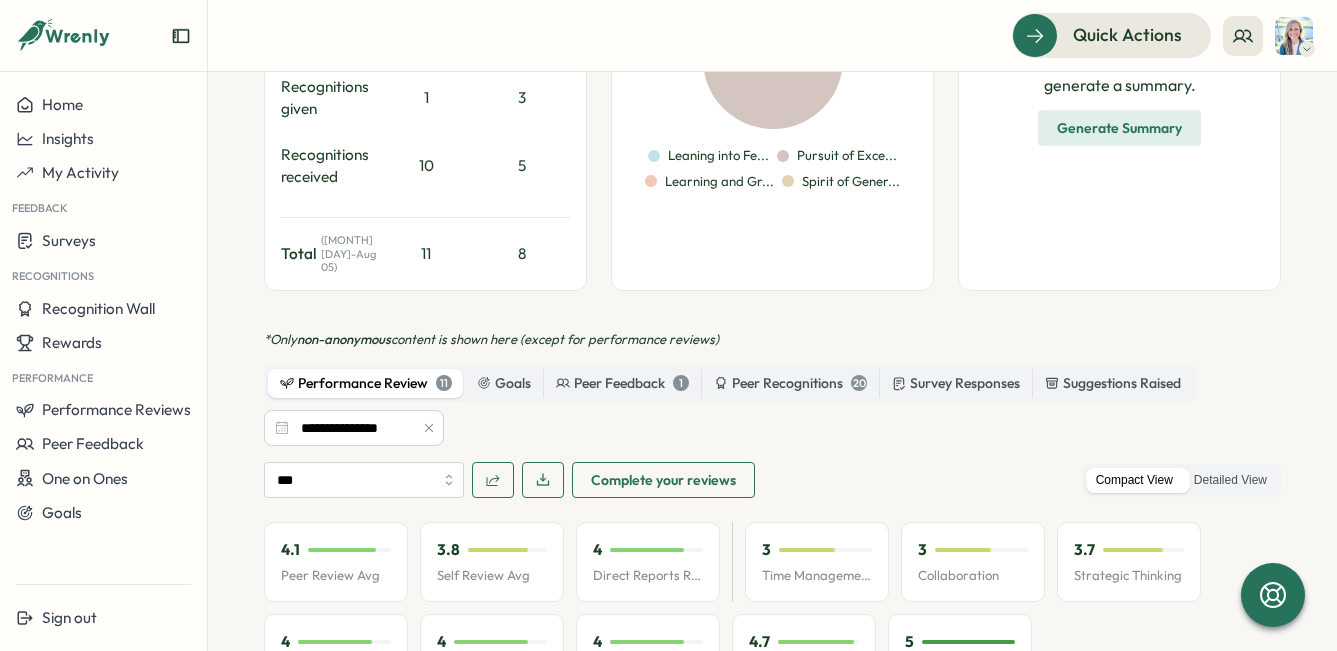click 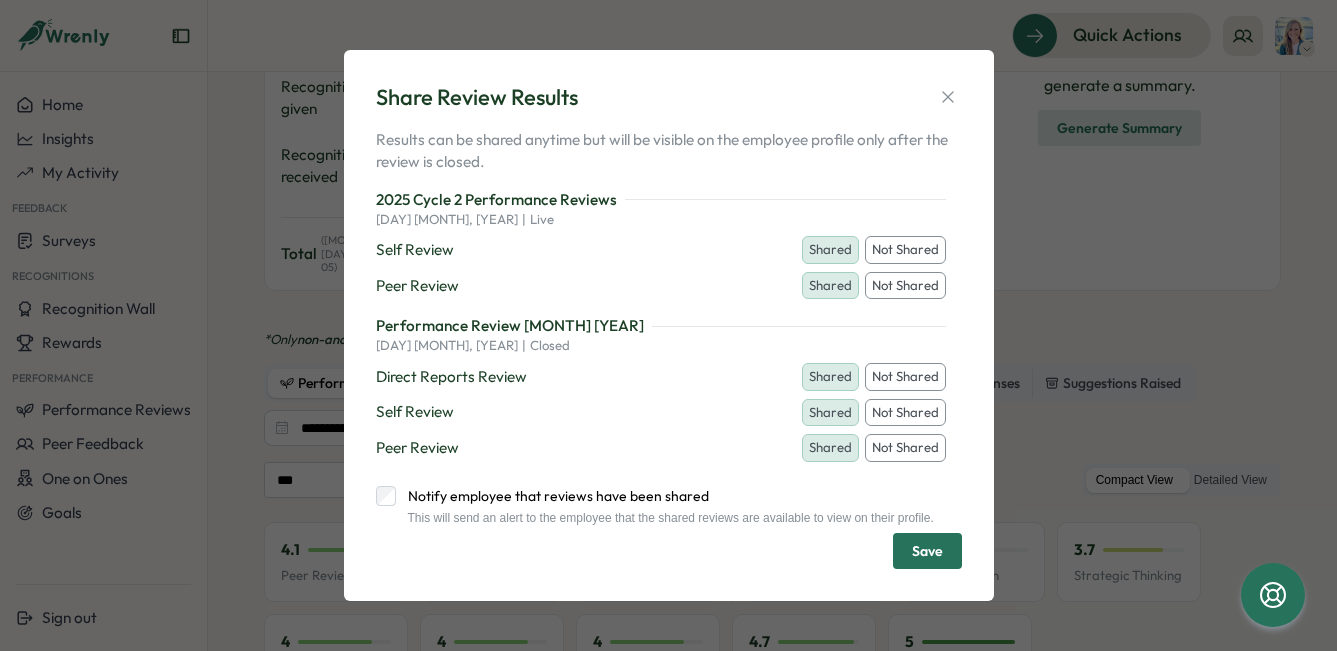 click on "Shared" at bounding box center (830, 377) 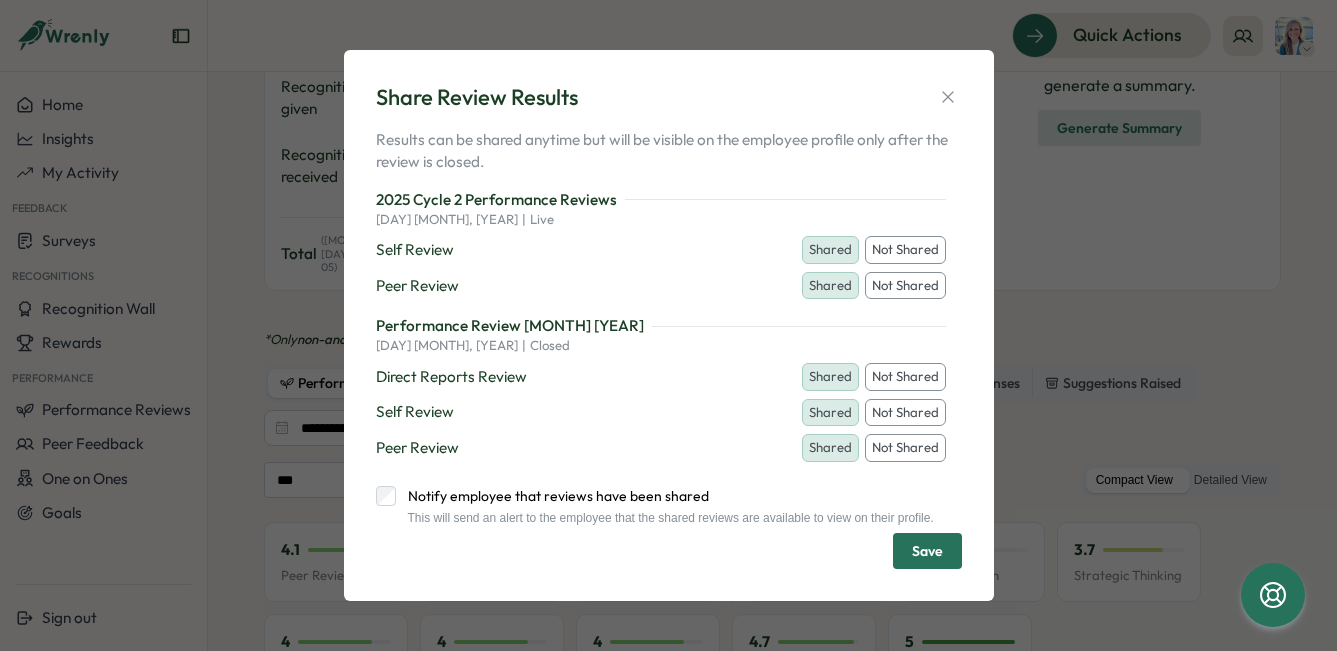 click on "Shared" at bounding box center [830, 250] 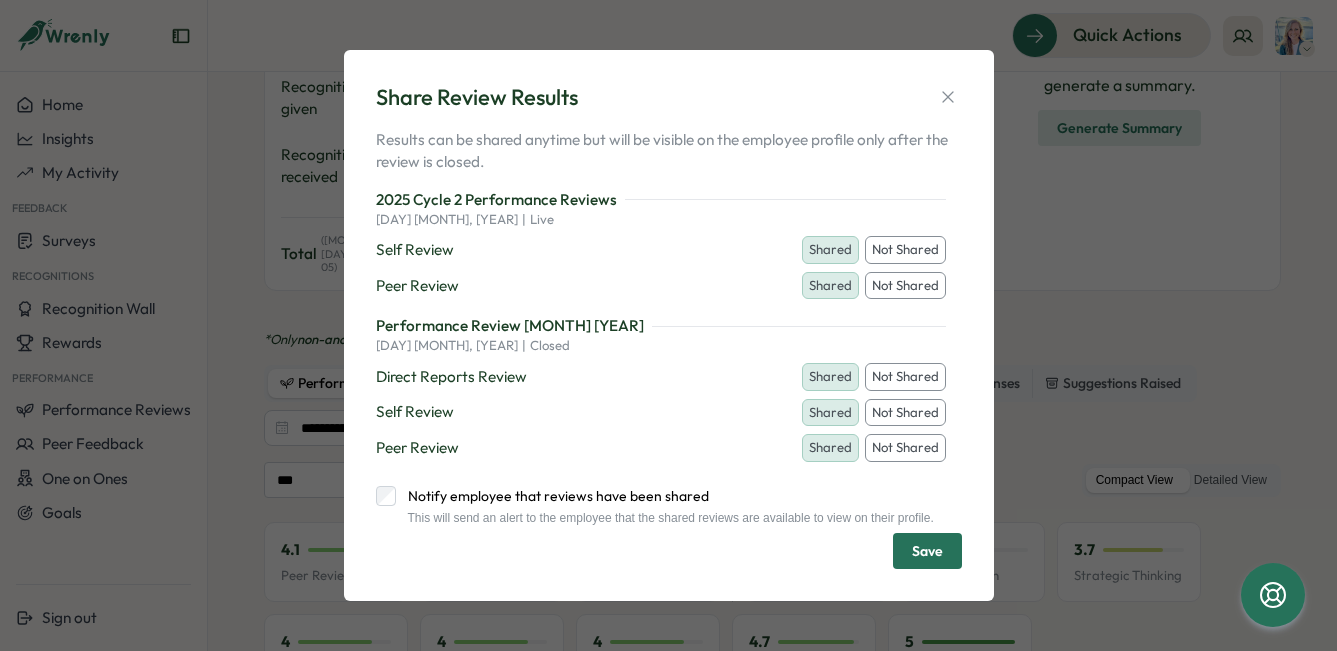 click on "Shared" at bounding box center [830, 448] 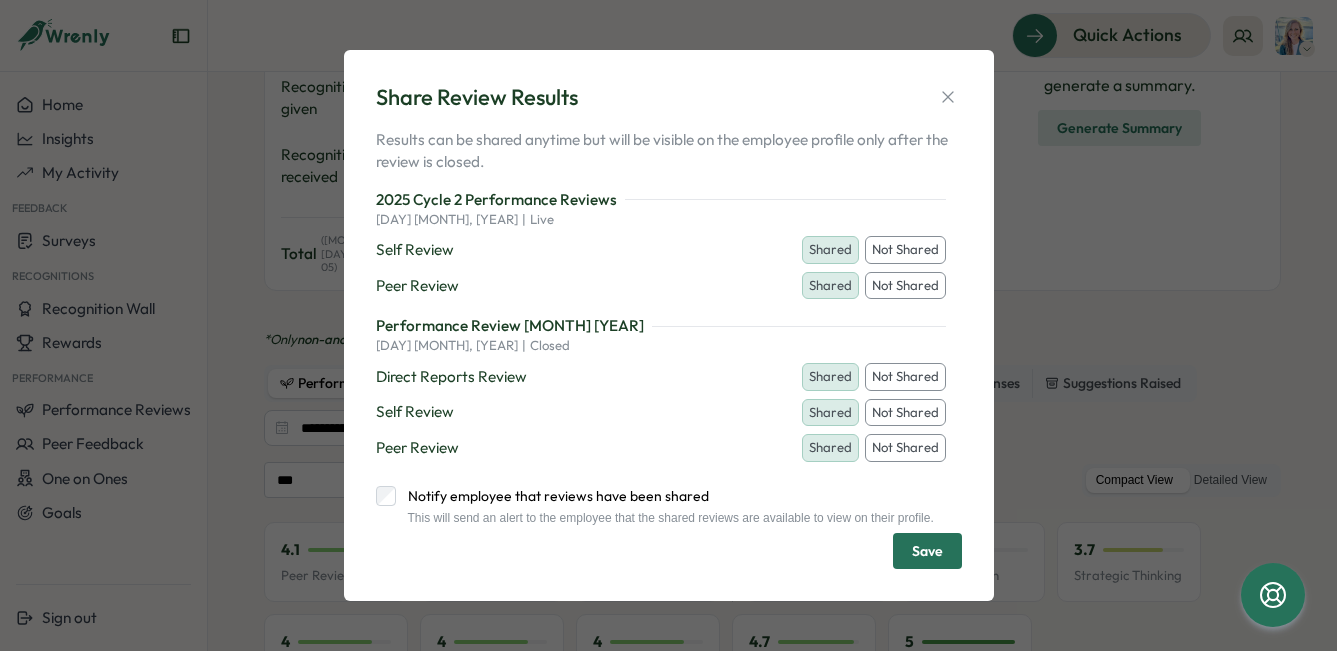 click on "Save" at bounding box center (927, 551) 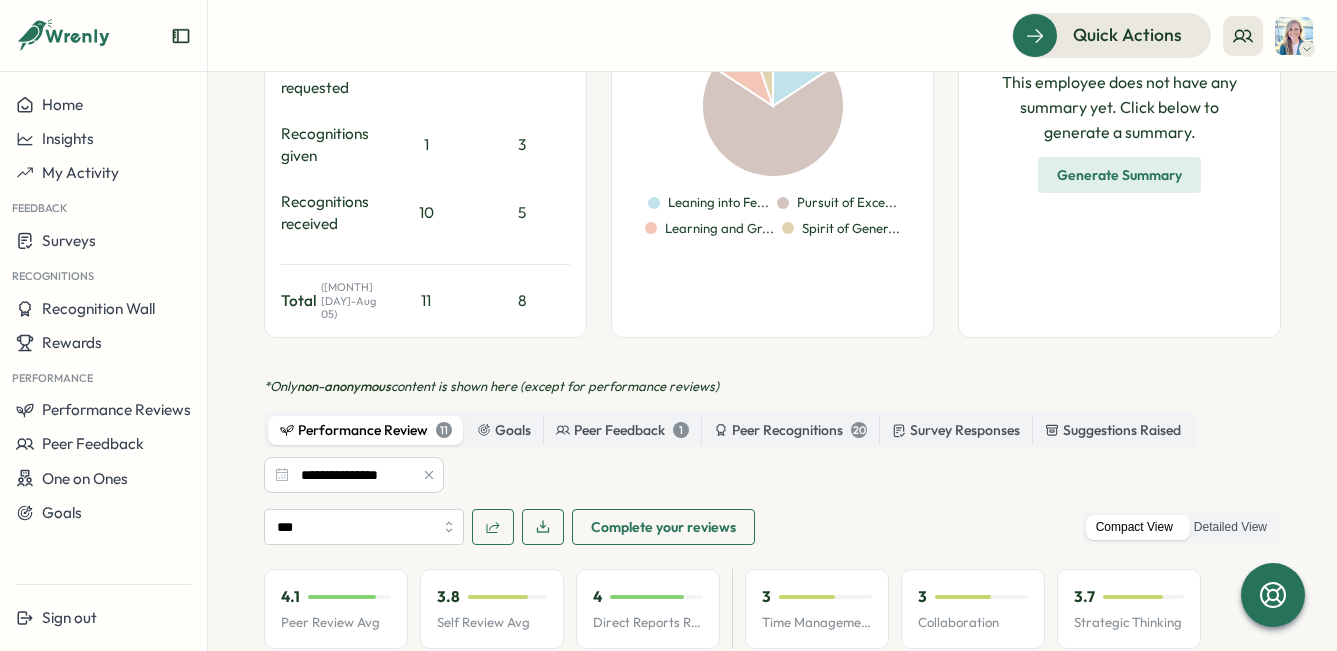 scroll, scrollTop: 761, scrollLeft: 0, axis: vertical 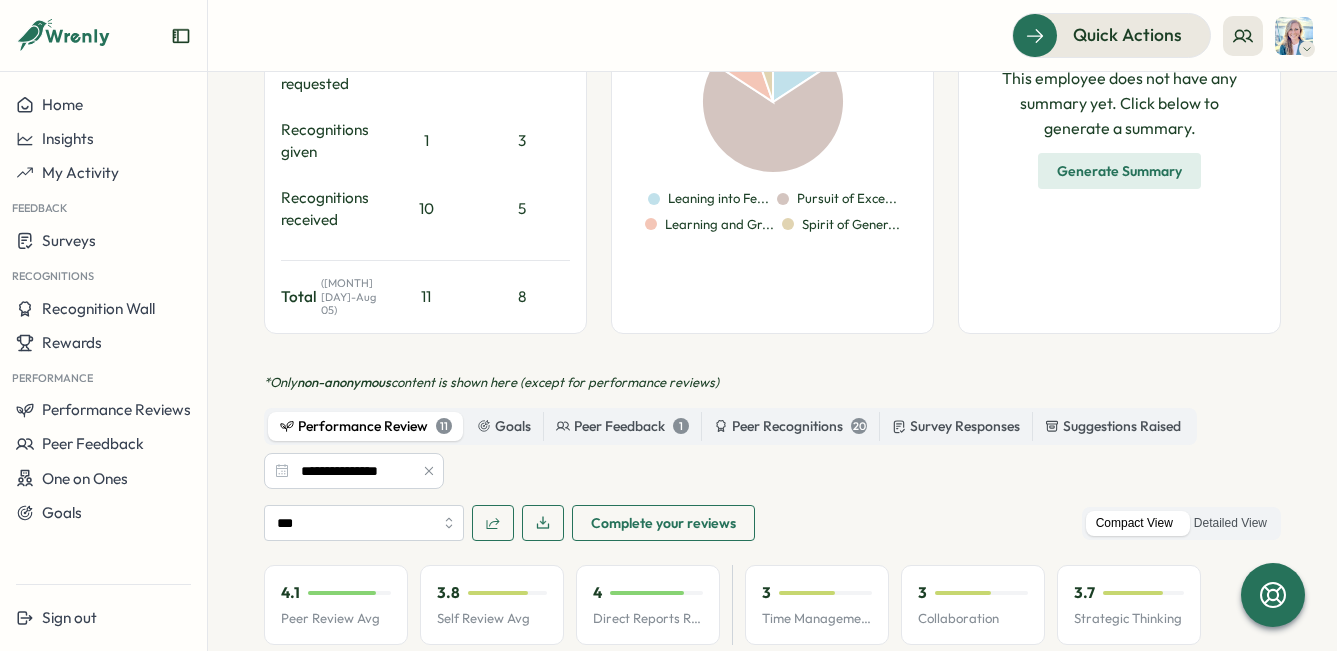 click on "Complete your reviews" at bounding box center (663, 523) 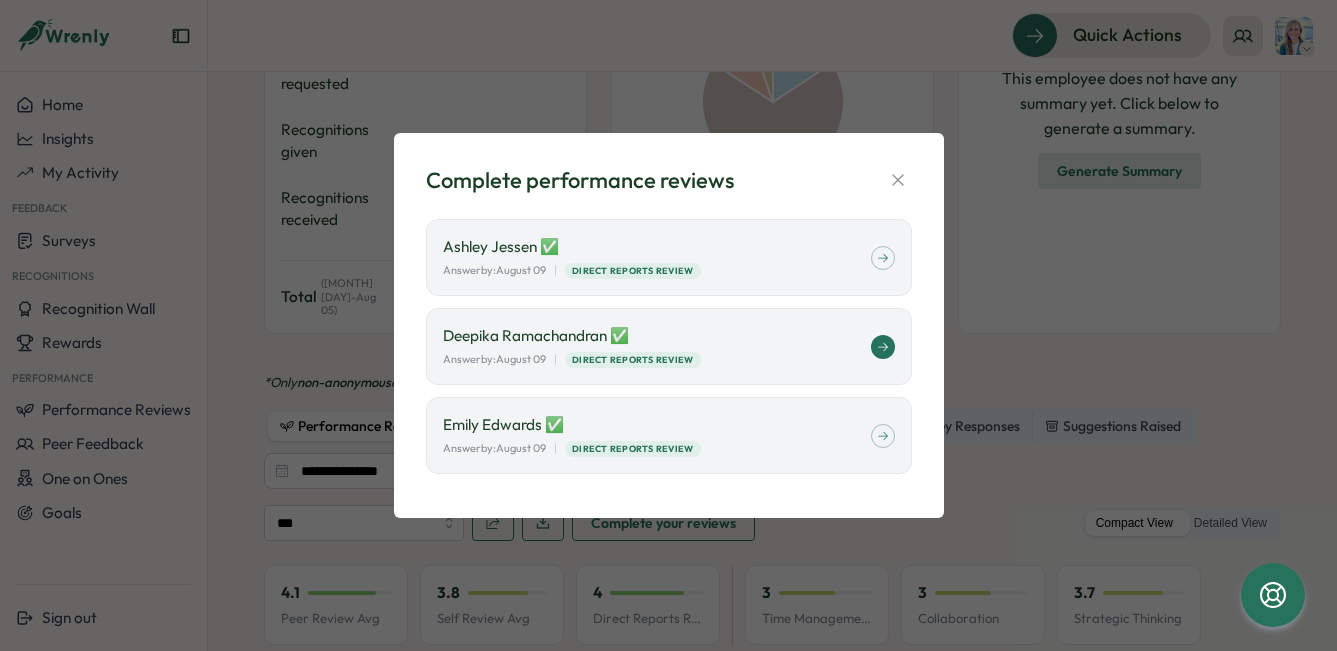 click on "Answer  by:  August 09 | Direct Reports Review" at bounding box center [657, 359] 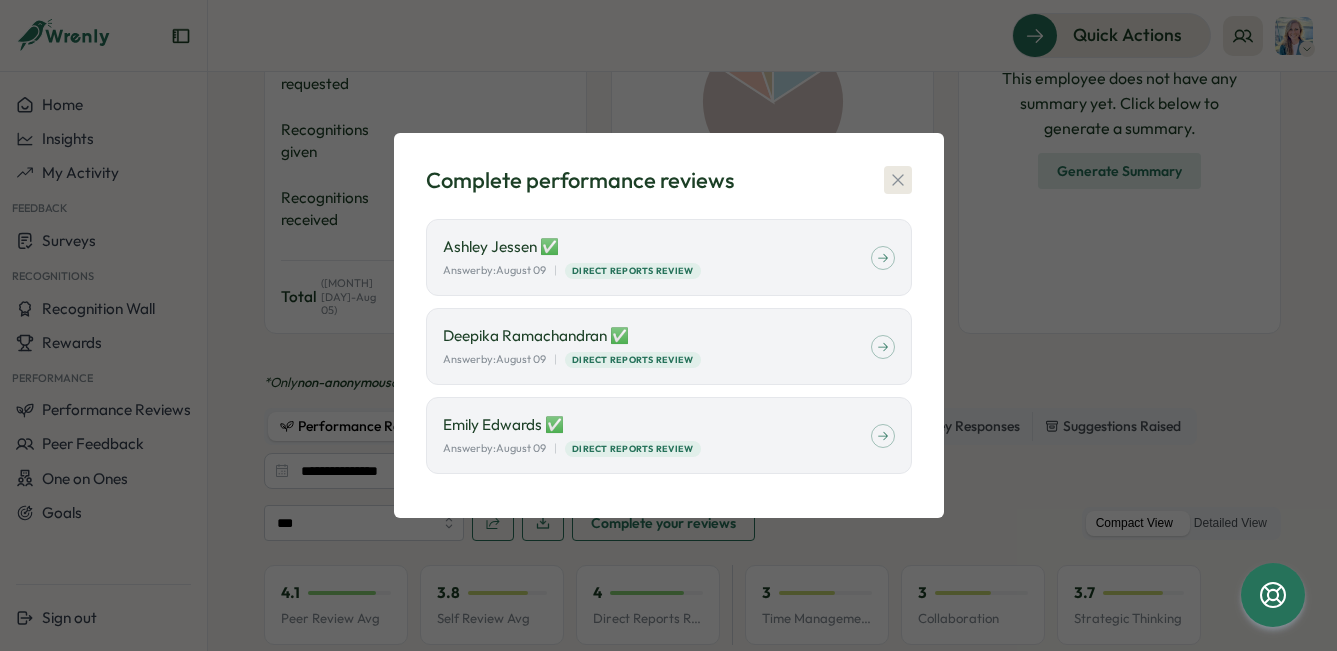 click 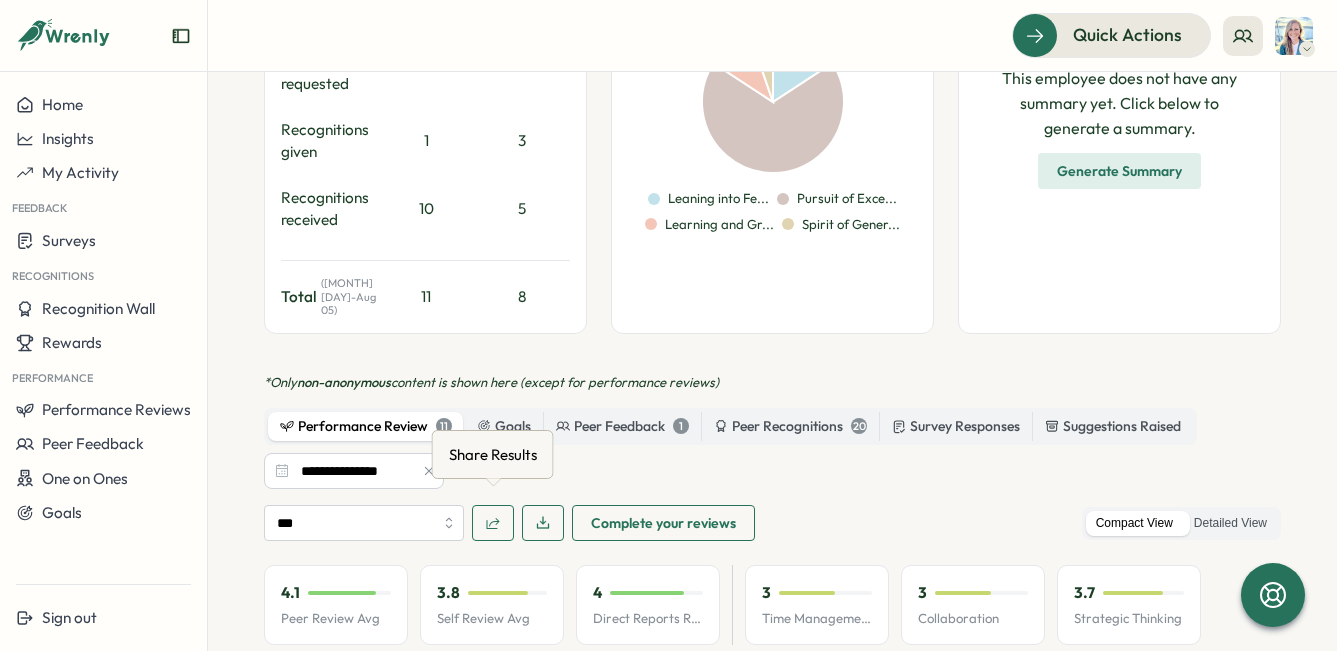 click 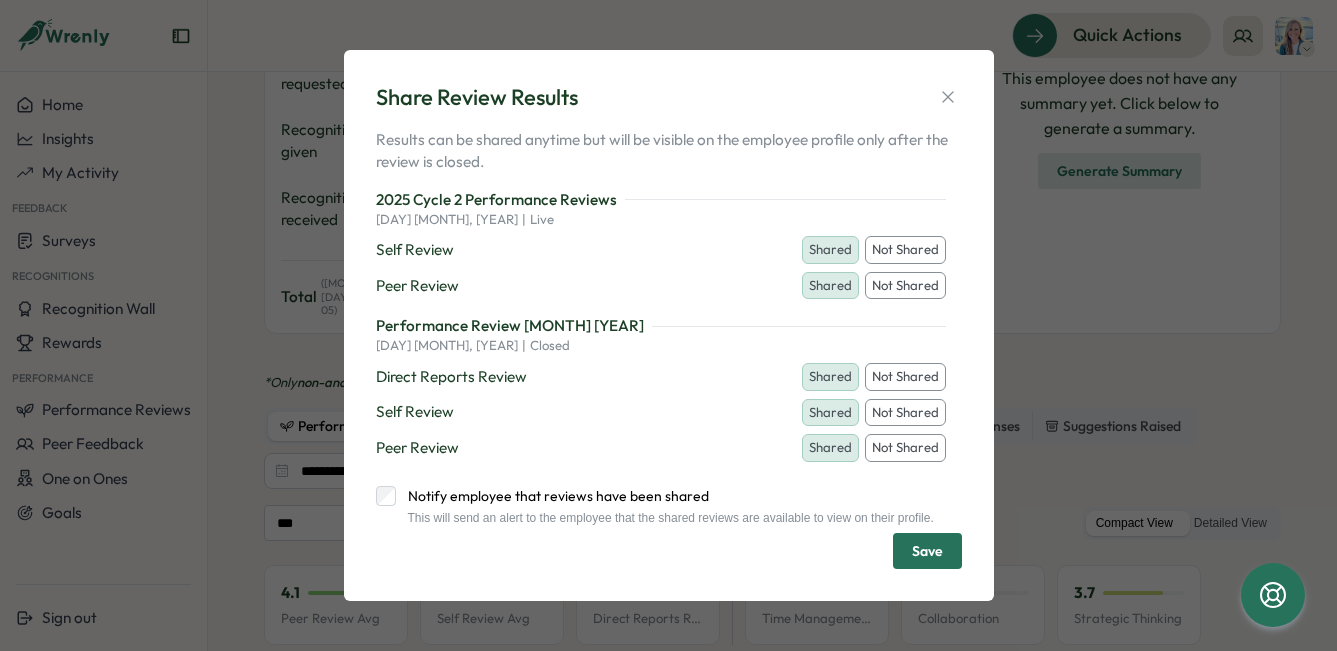 click on "Shared" at bounding box center (830, 250) 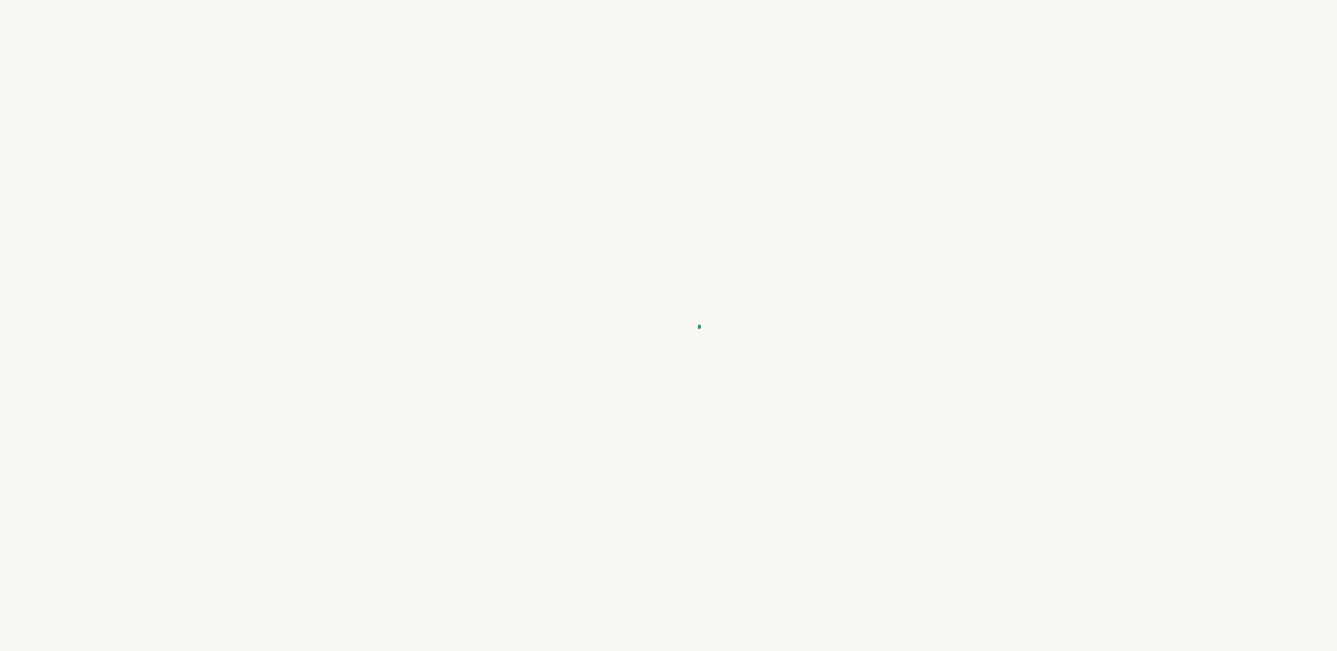 scroll, scrollTop: 0, scrollLeft: 0, axis: both 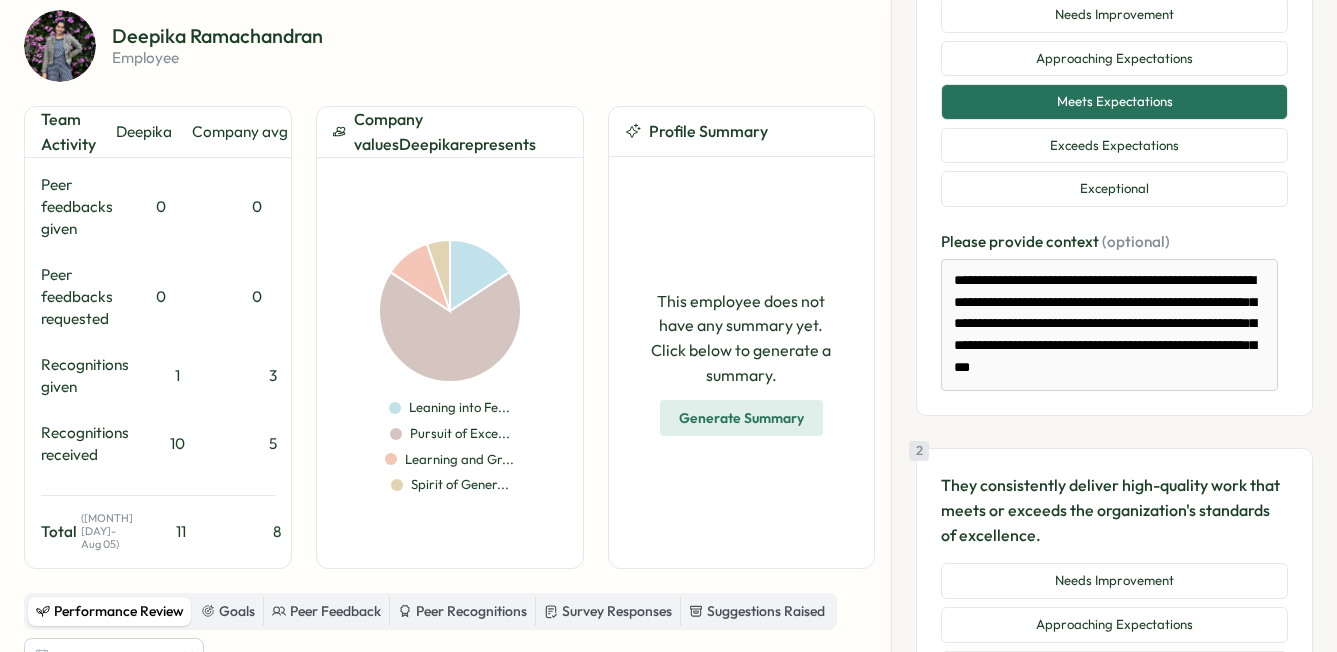 type on "*" 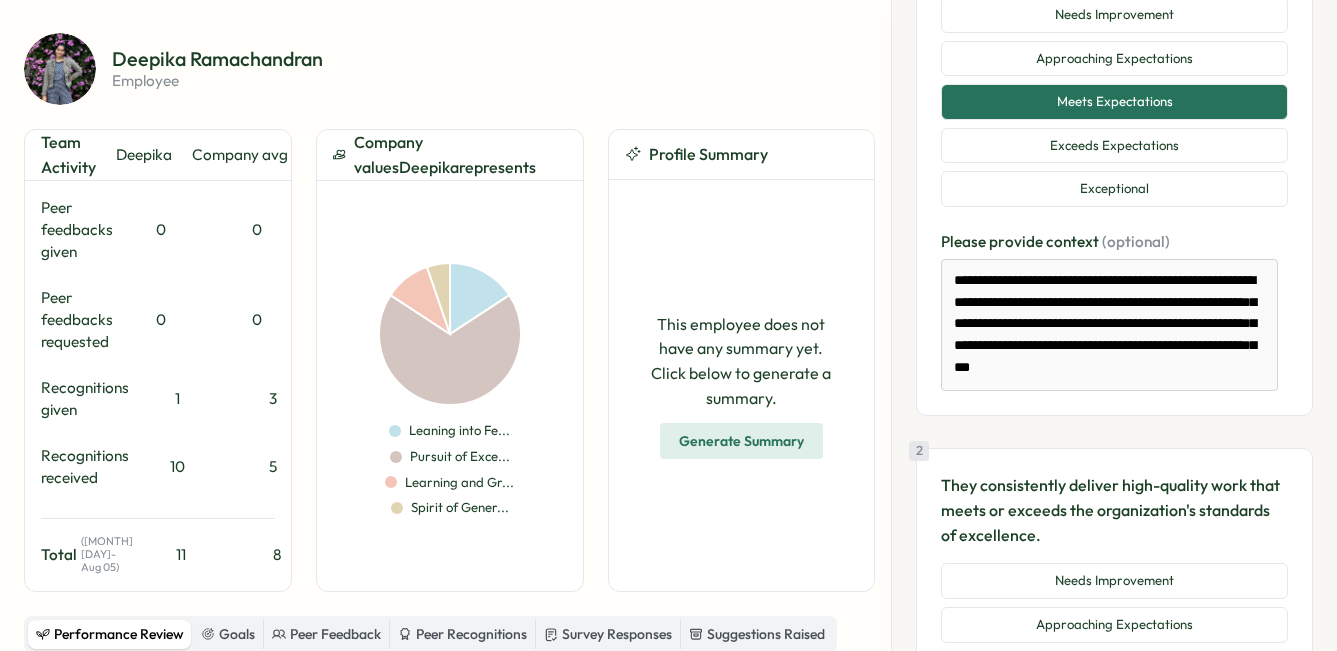 scroll, scrollTop: 0, scrollLeft: 0, axis: both 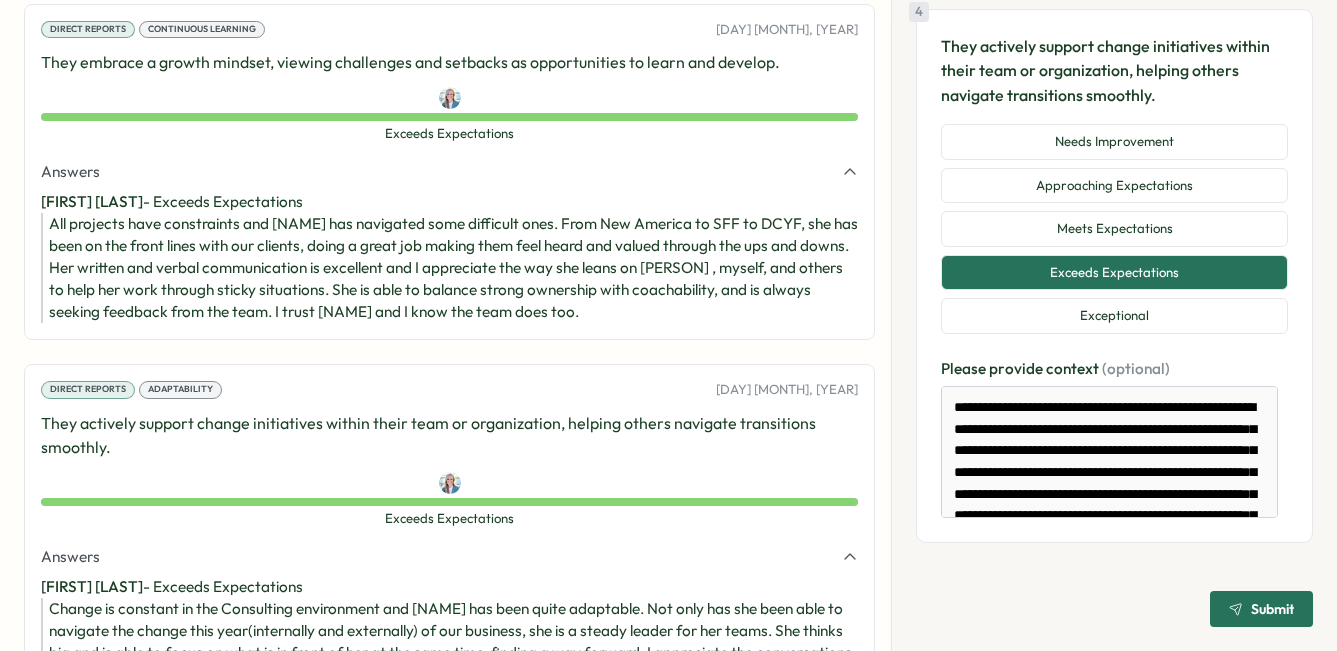 click on "Submit" at bounding box center (1272, 609) 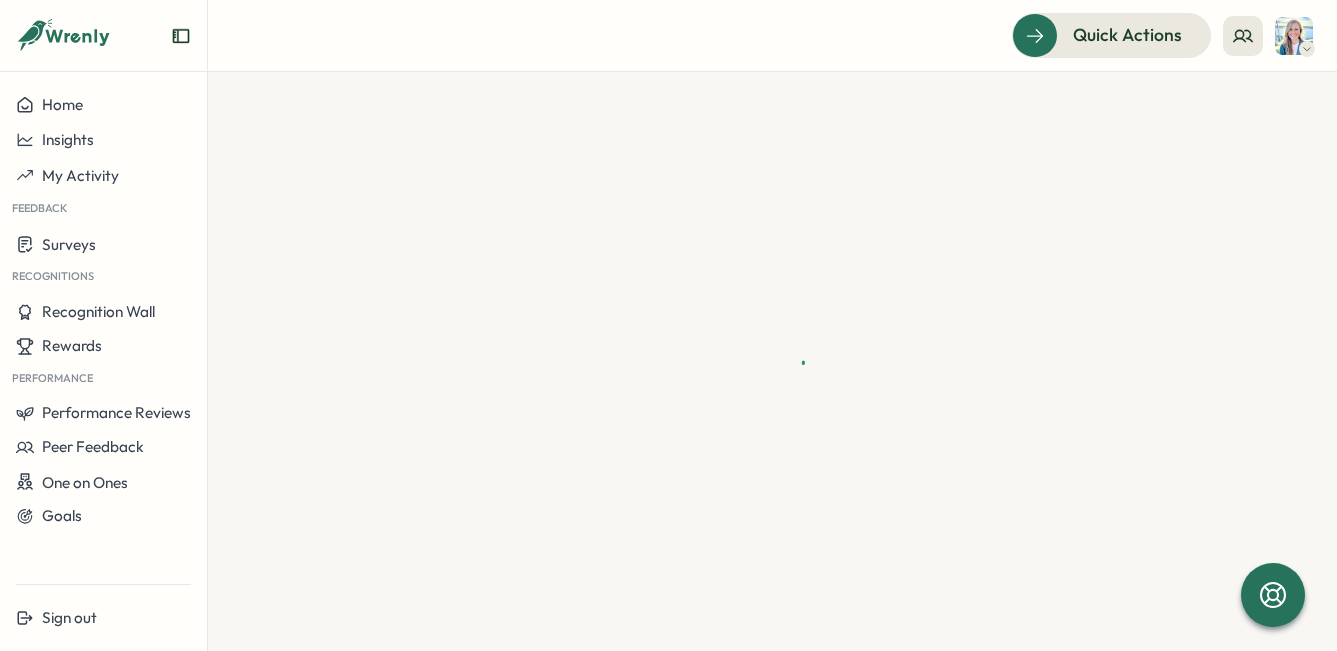 scroll, scrollTop: 0, scrollLeft: 0, axis: both 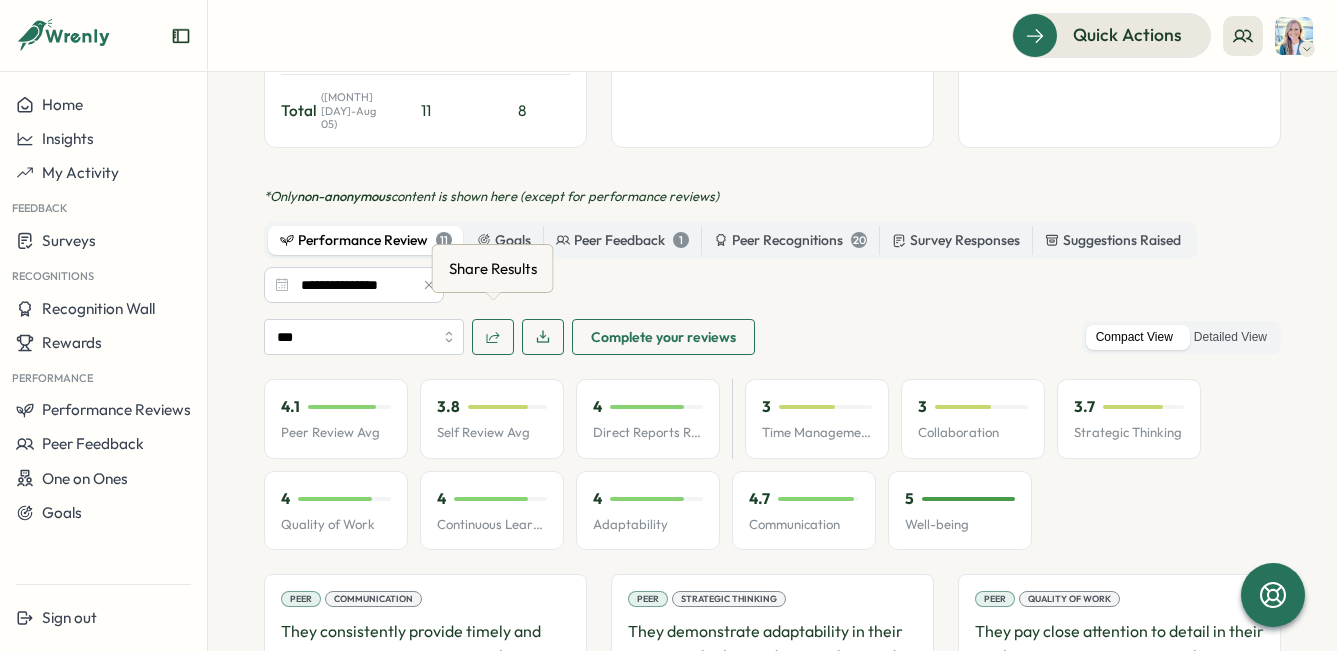 click 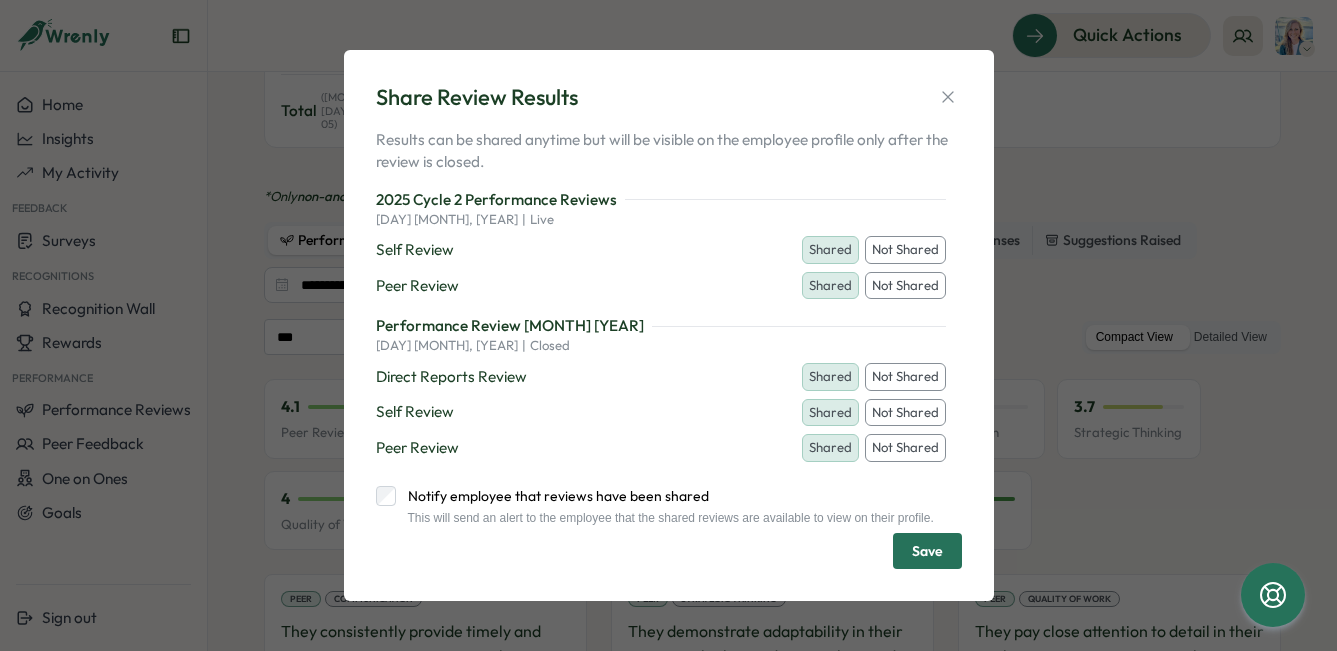 click on "Shared" at bounding box center [830, 250] 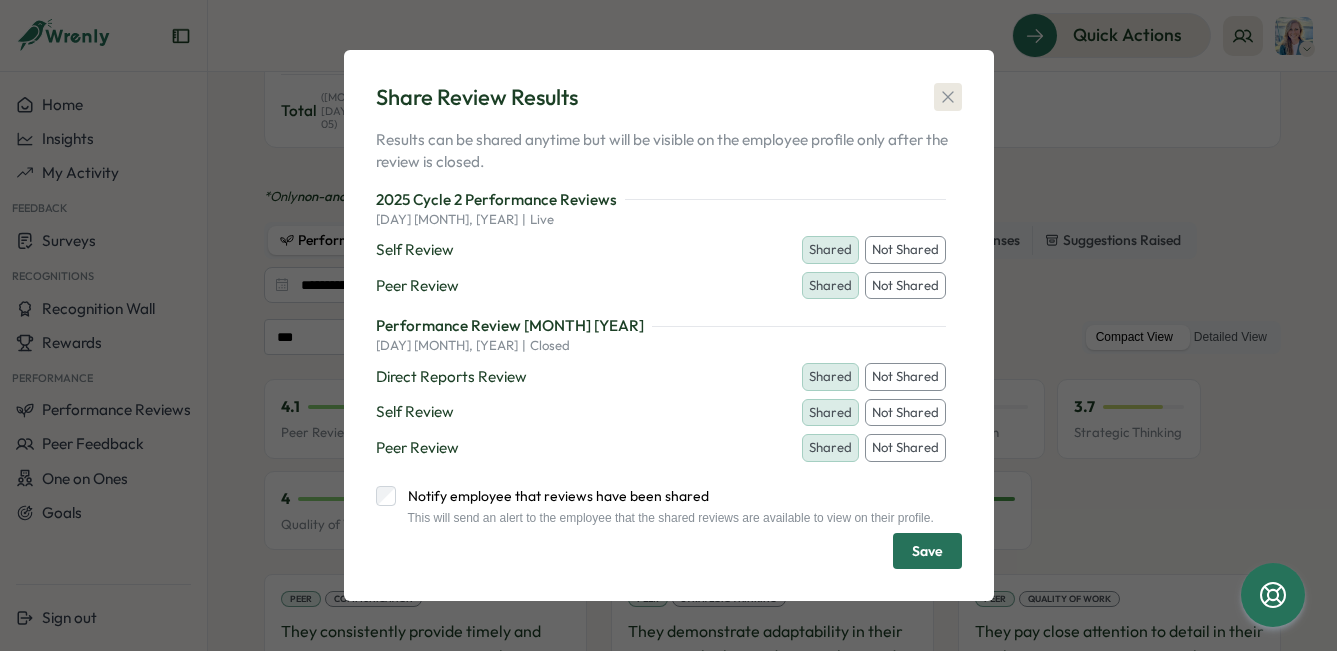click 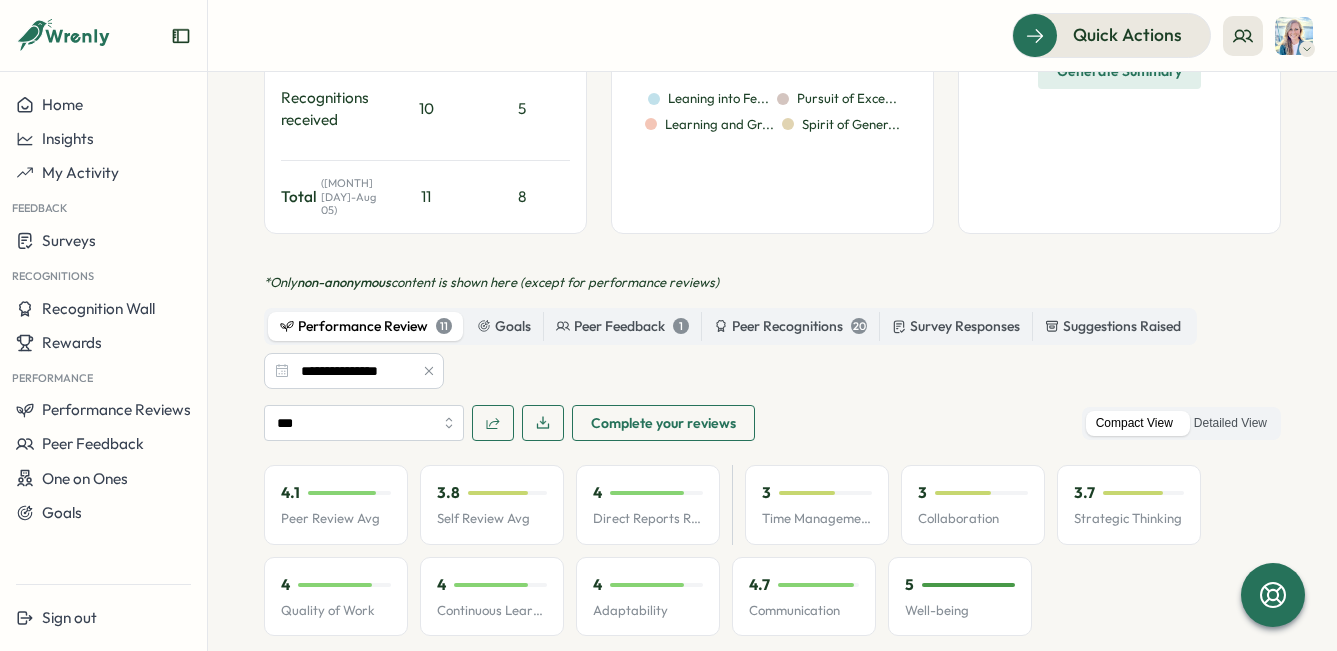 scroll, scrollTop: 859, scrollLeft: 0, axis: vertical 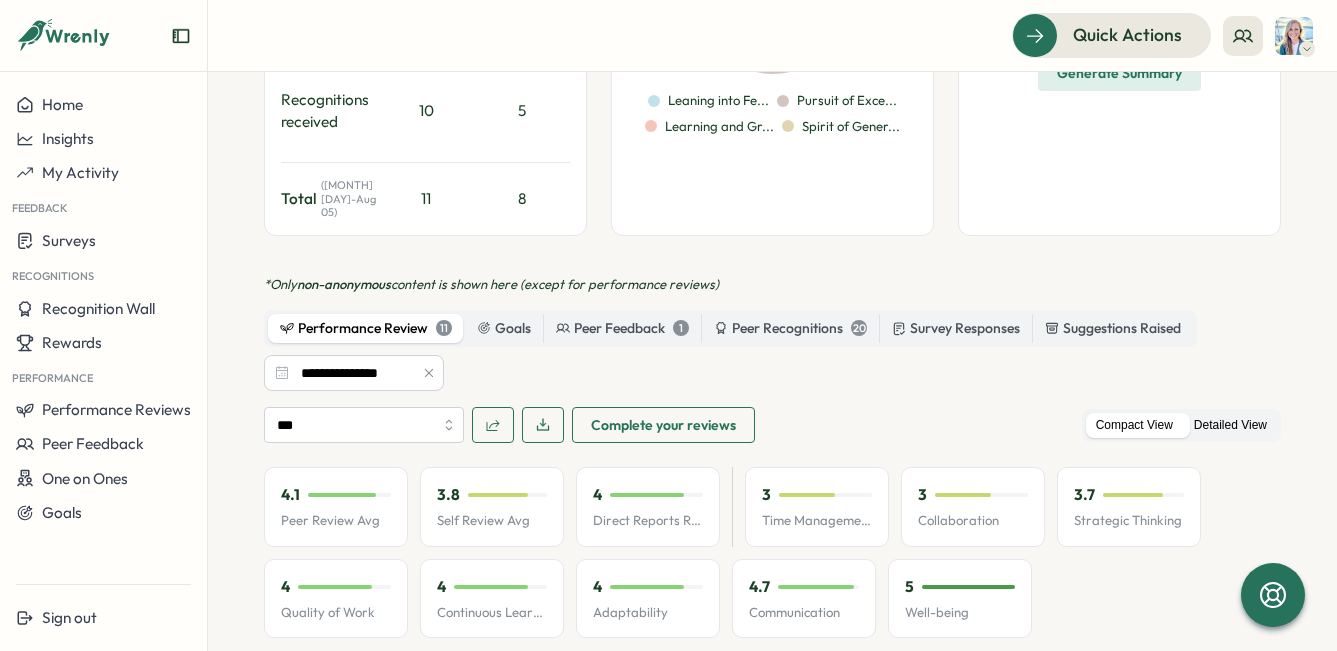 click on "Detailed View" at bounding box center [1230, 425] 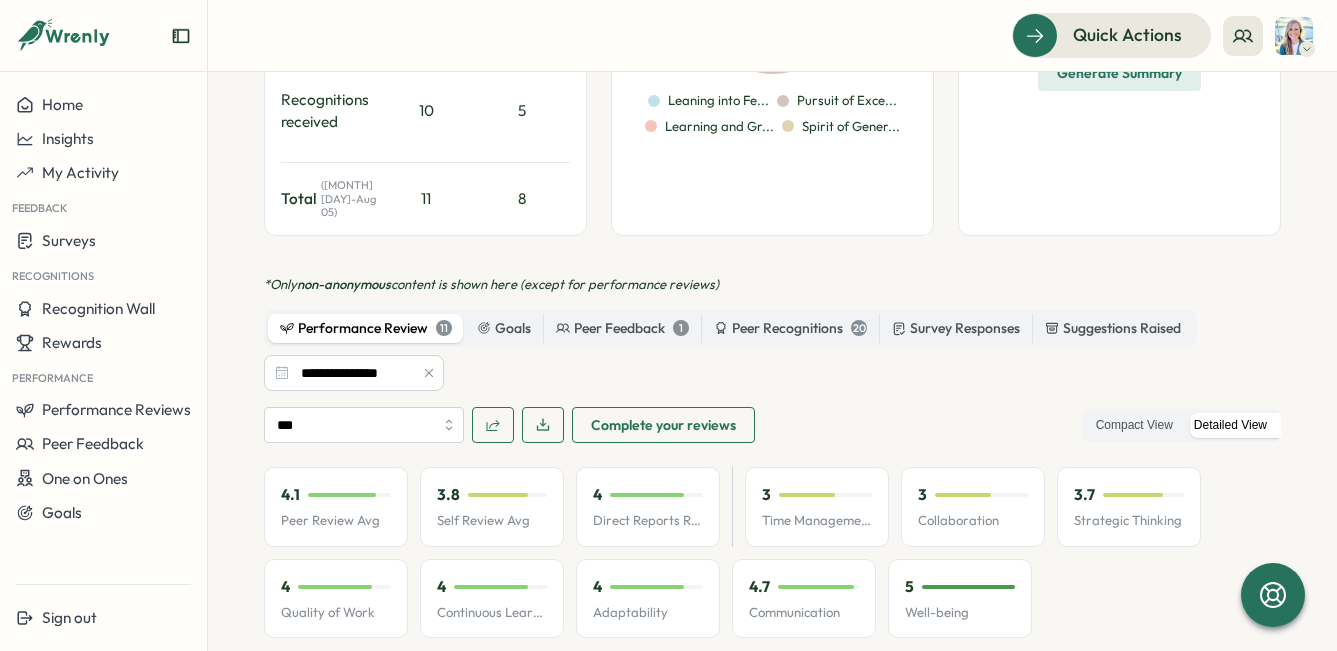 click on "Detailed View" at bounding box center [1230, 425] 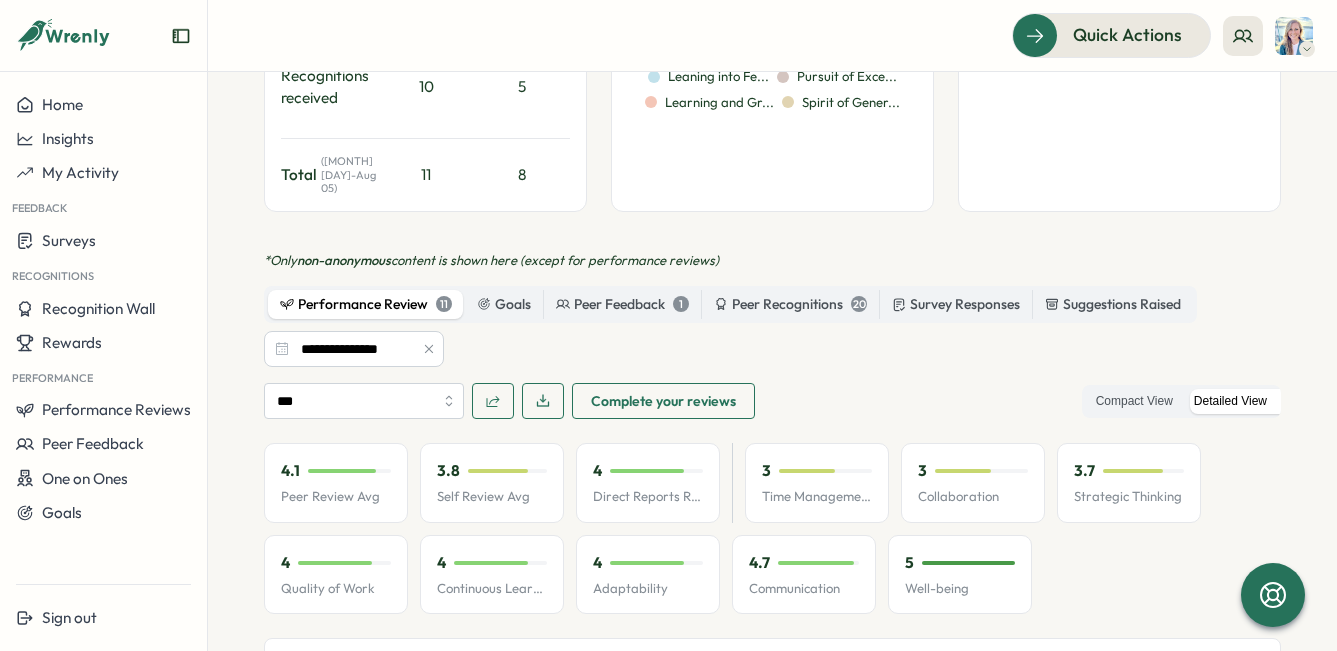 scroll, scrollTop: 866, scrollLeft: 0, axis: vertical 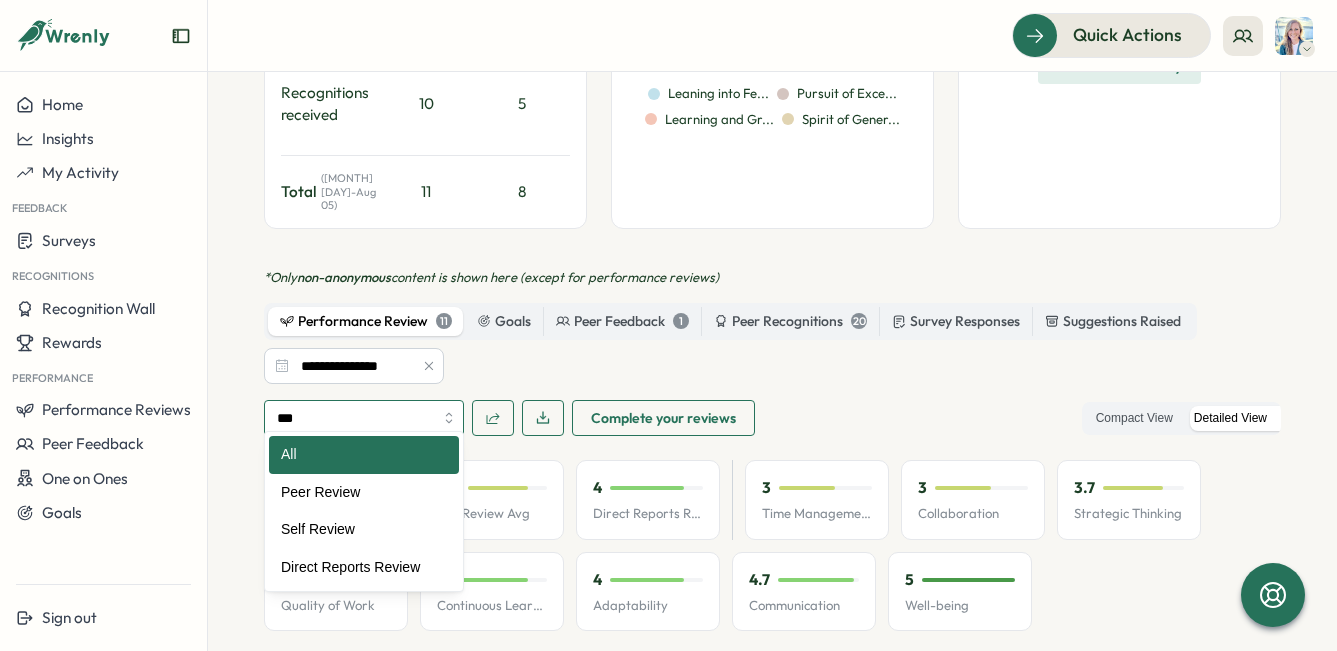 click on "***" at bounding box center [364, 418] 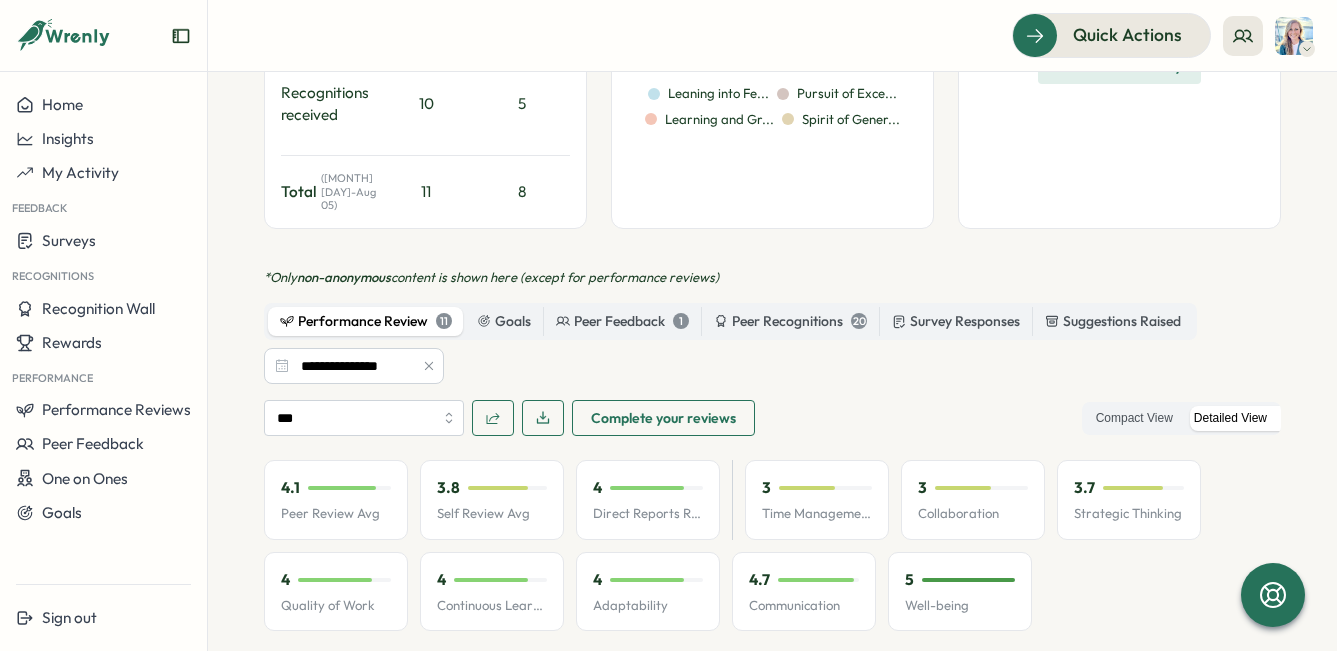 click on "Performance Review [MONTH] [YEAR] Goals Peer Feedback 1 Peer Recognitions 20 Survey Responses Suggestions Raised" at bounding box center (730, 322) 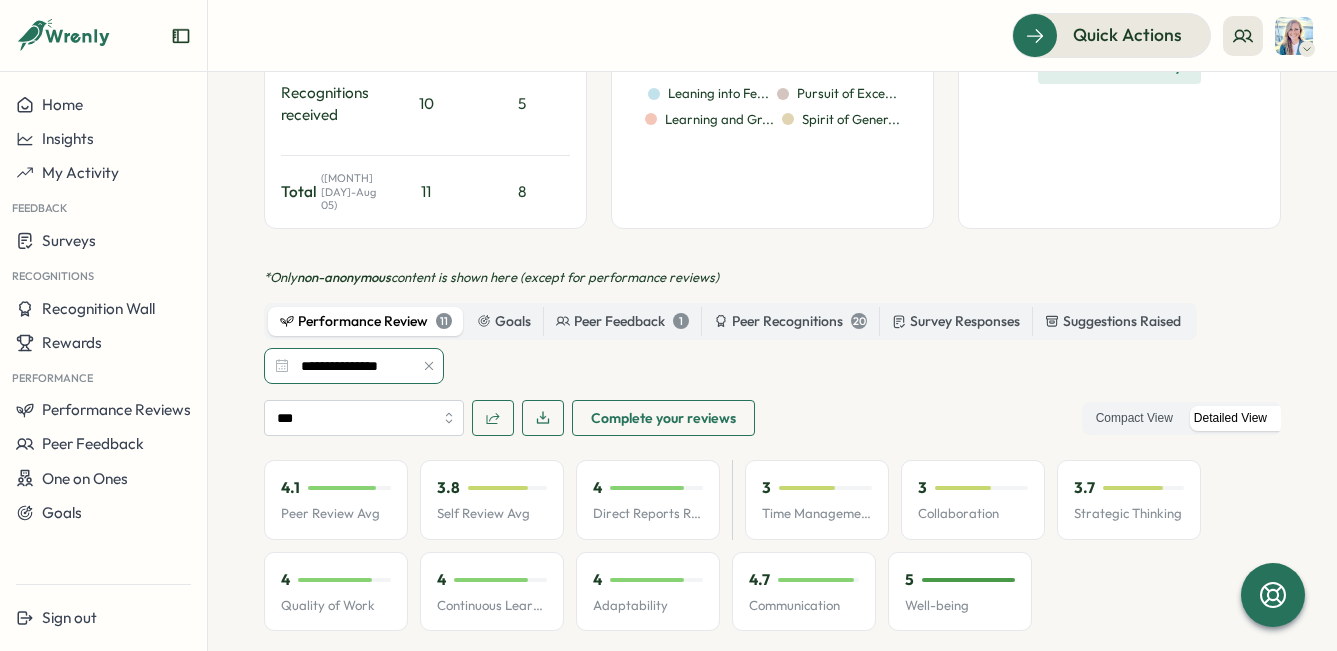 click on "**********" at bounding box center [354, 366] 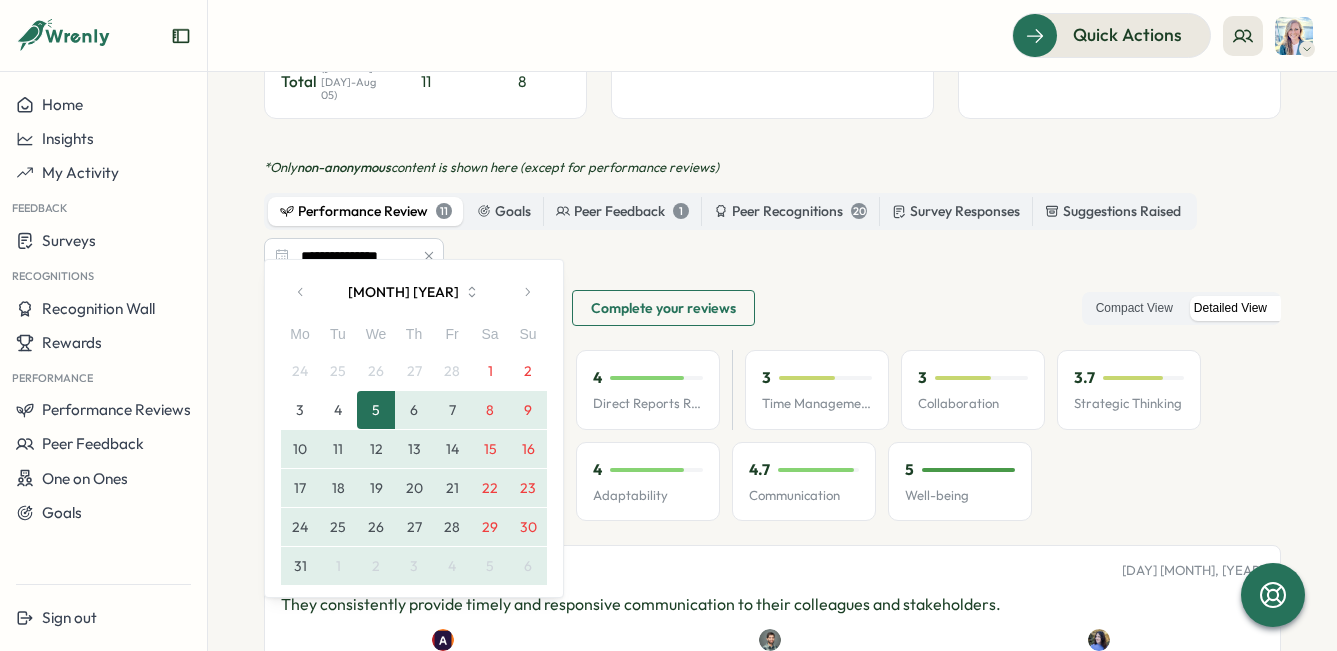 scroll, scrollTop: 996, scrollLeft: 0, axis: vertical 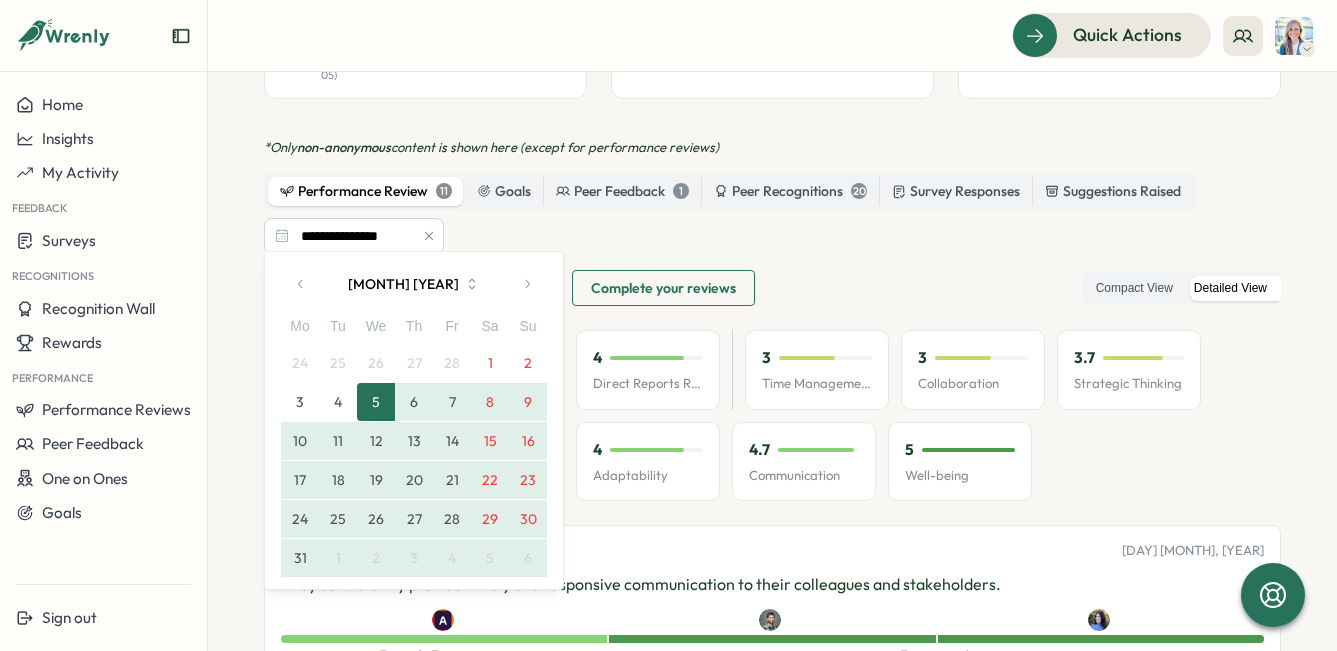 click 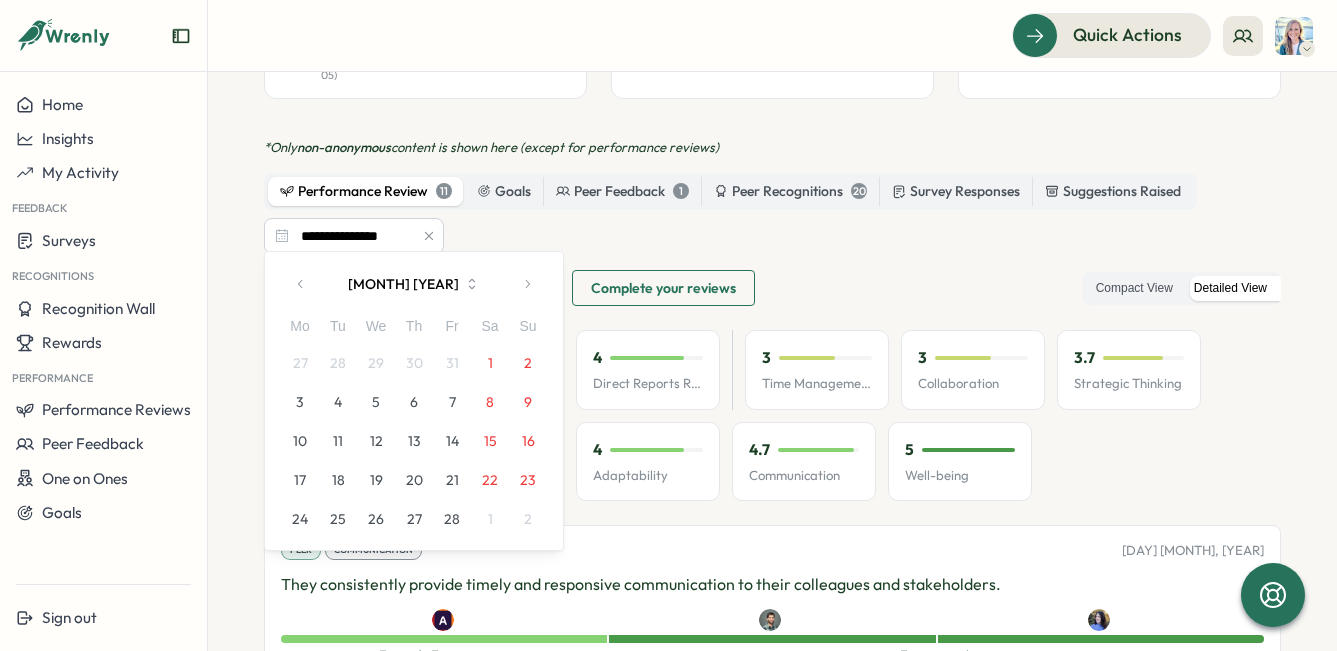 click 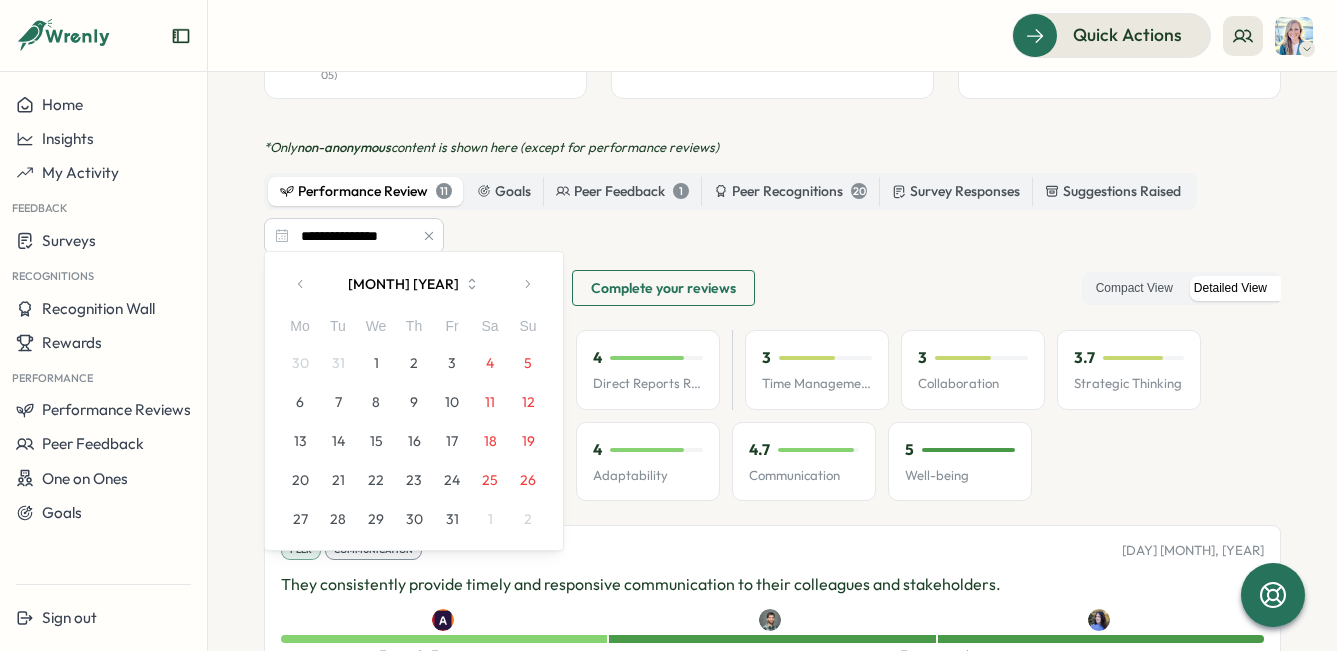 click 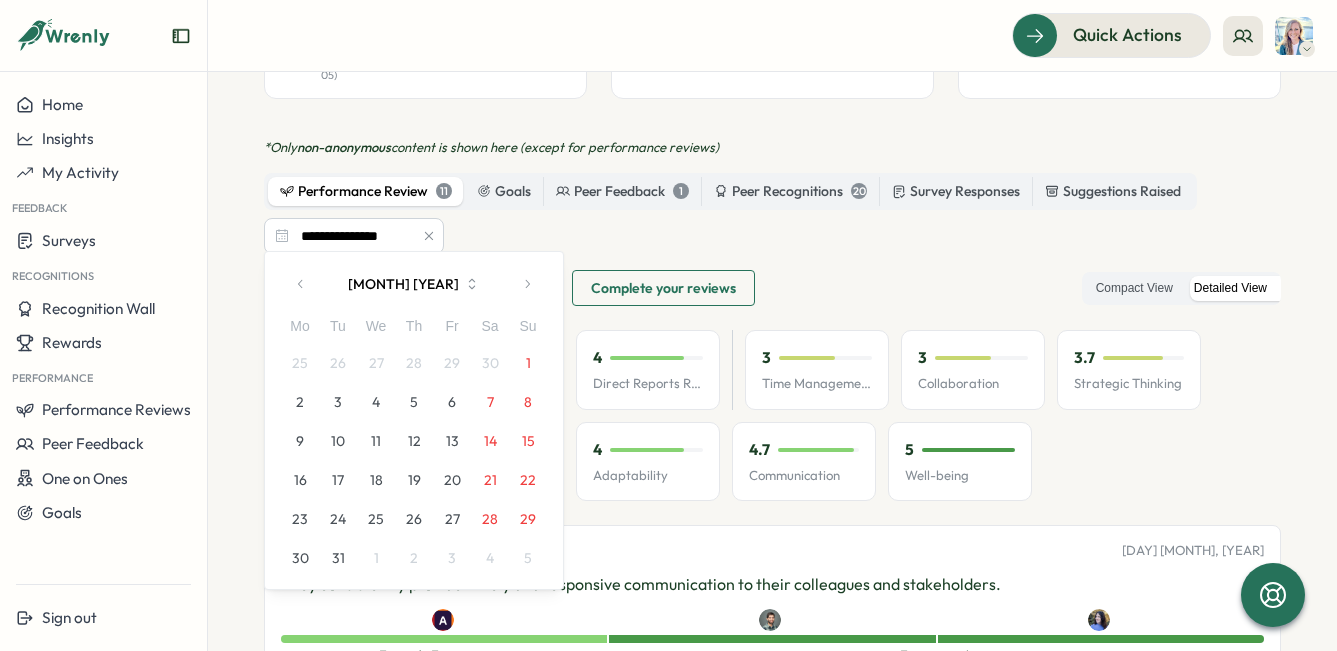 click at bounding box center (527, 284) 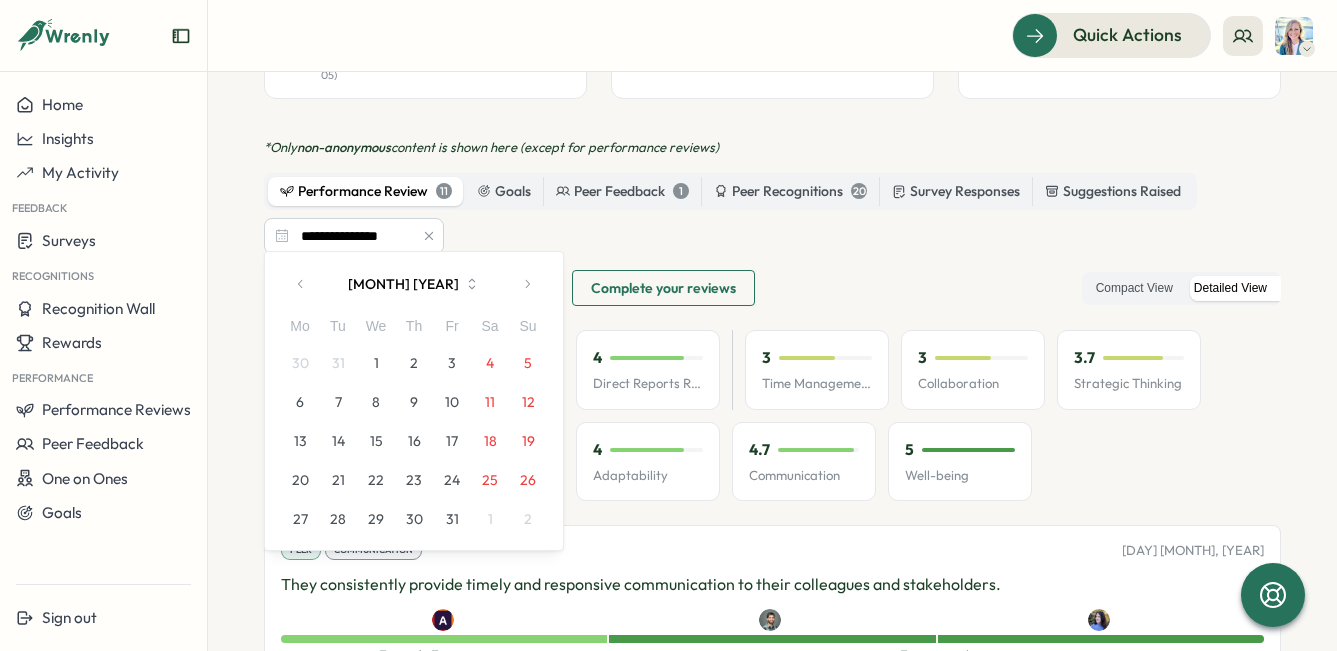 click on "1" at bounding box center (376, 363) 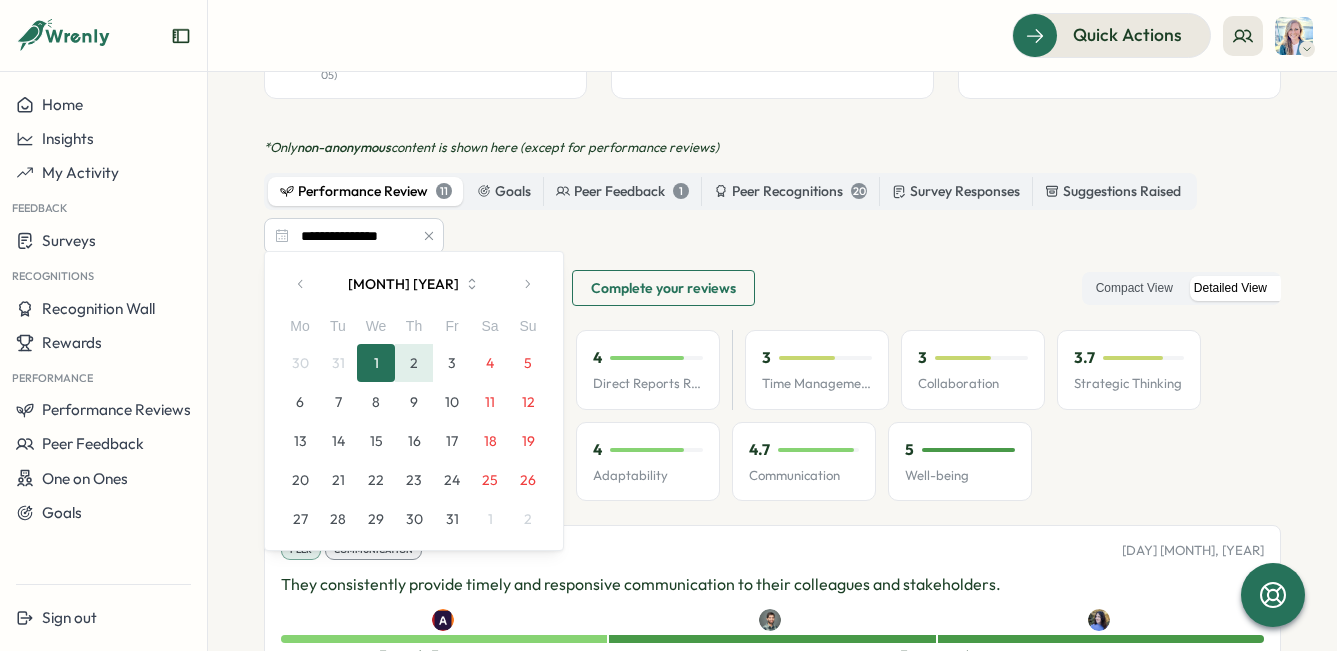 click 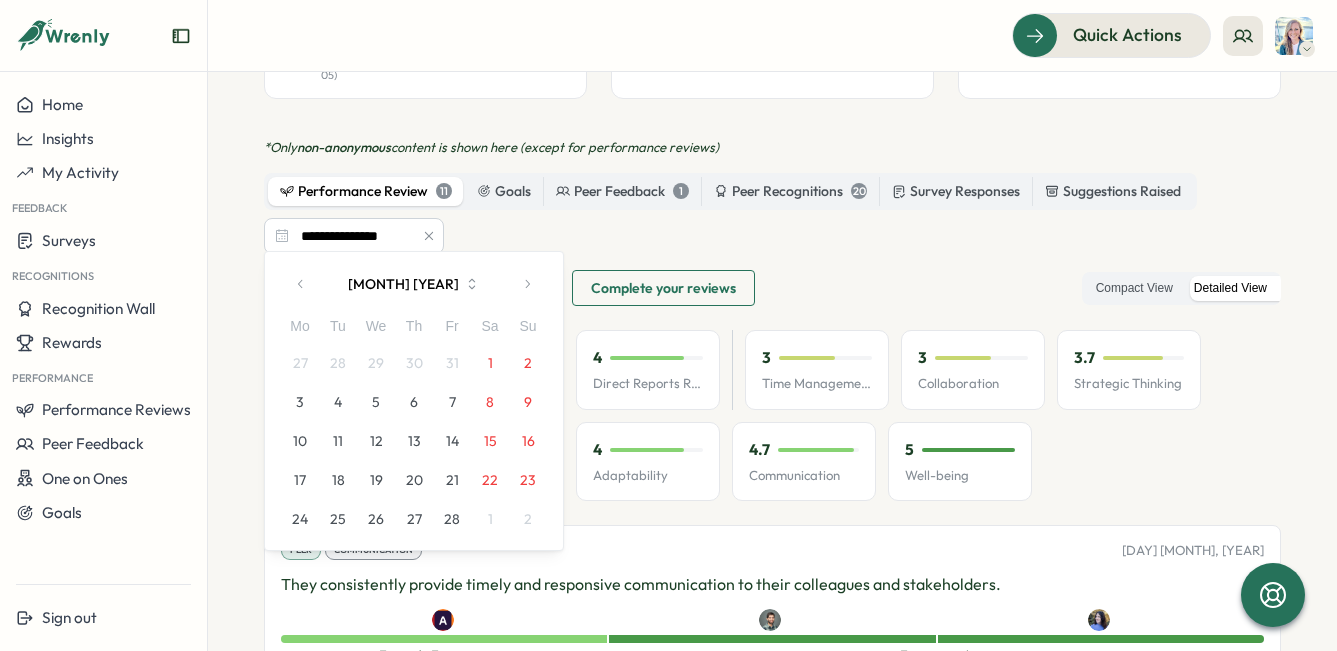 click 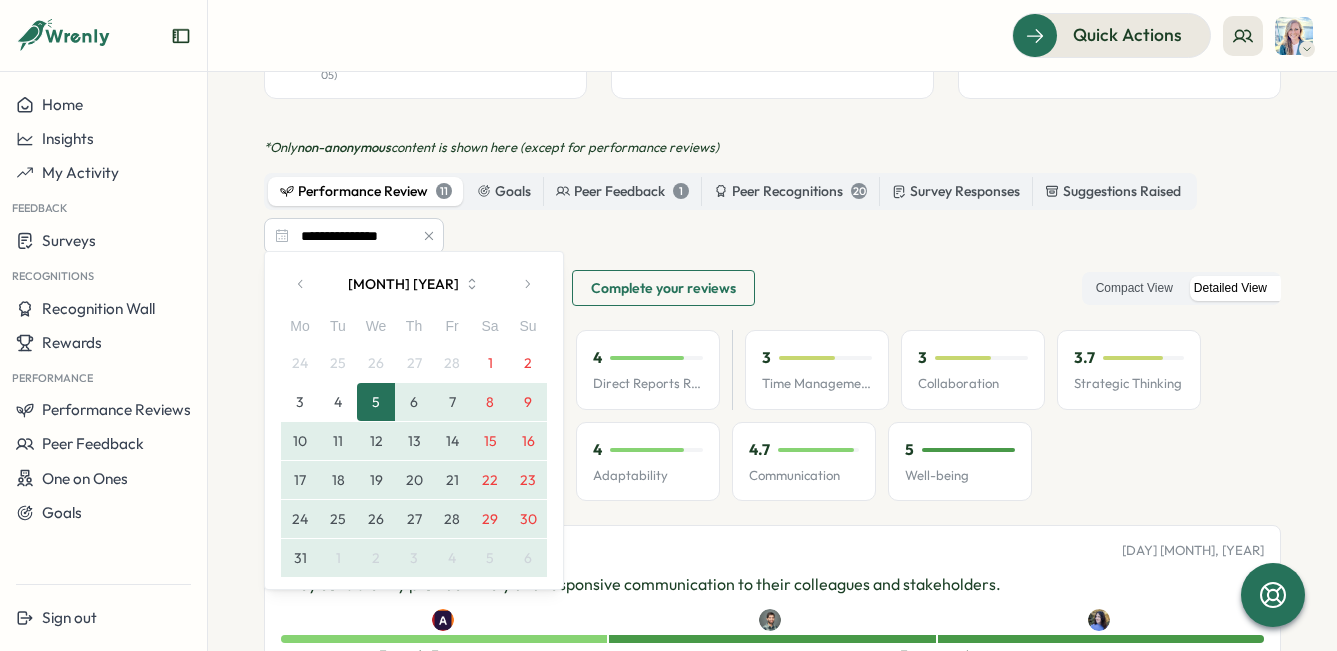 click 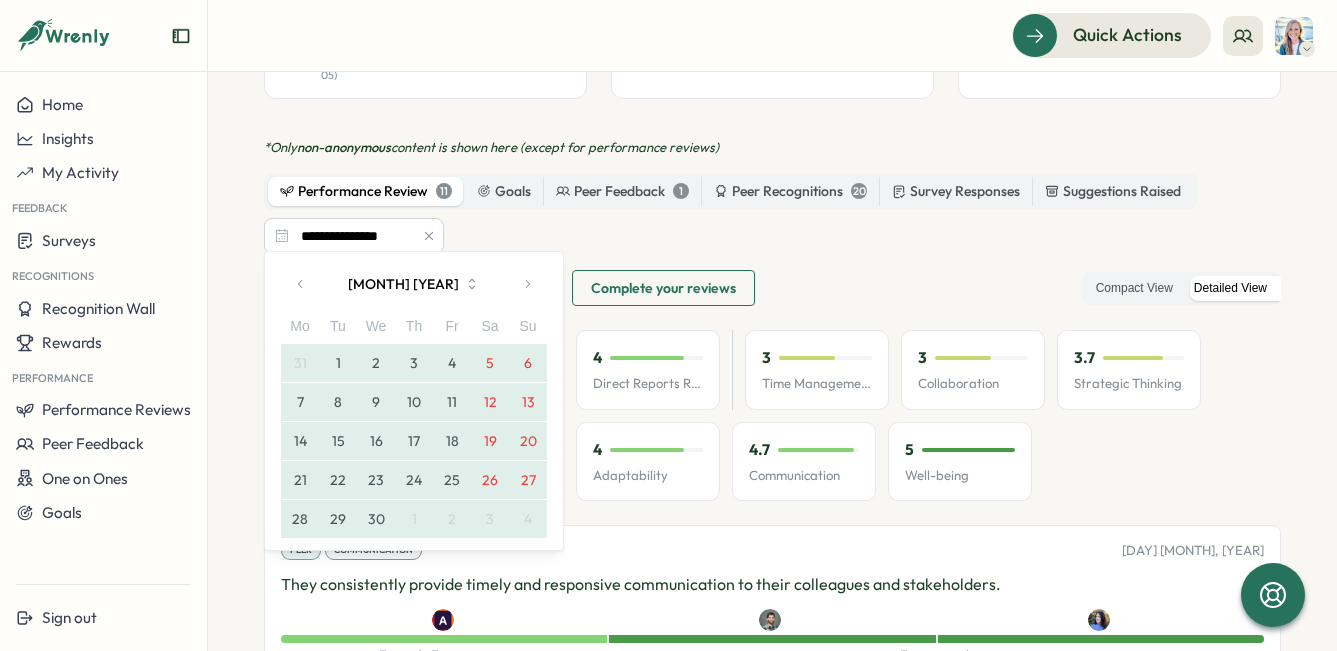 click 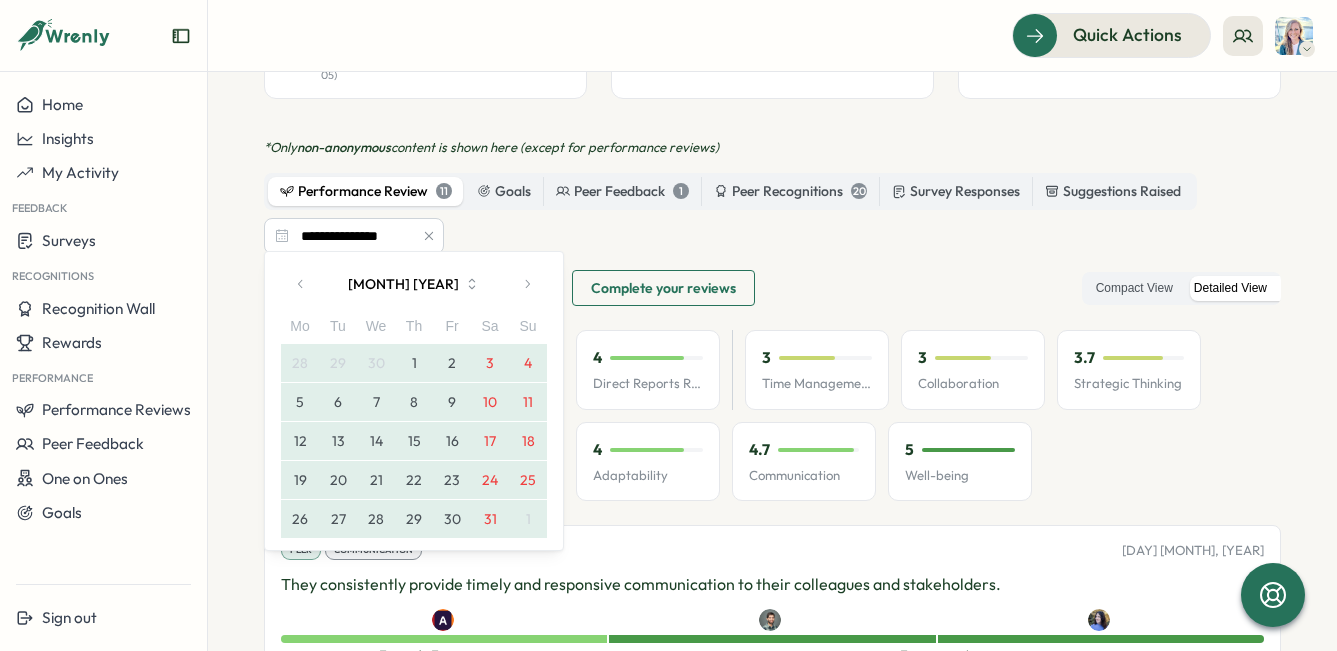 click 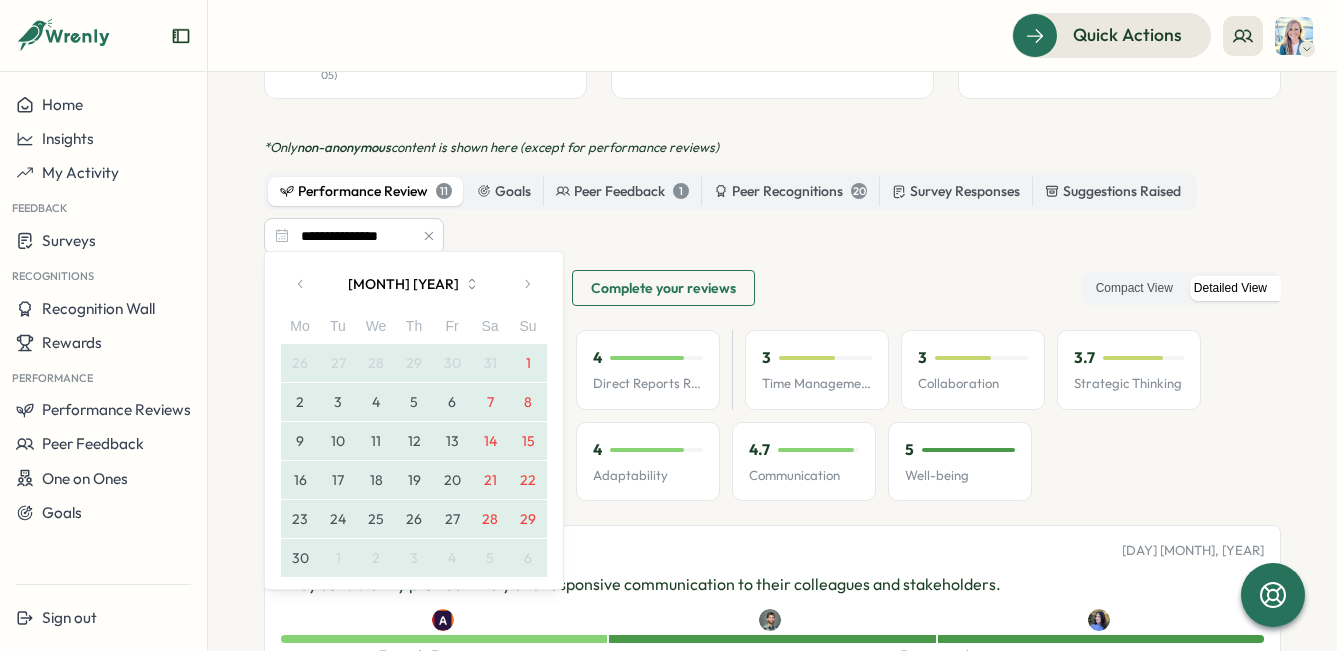 click 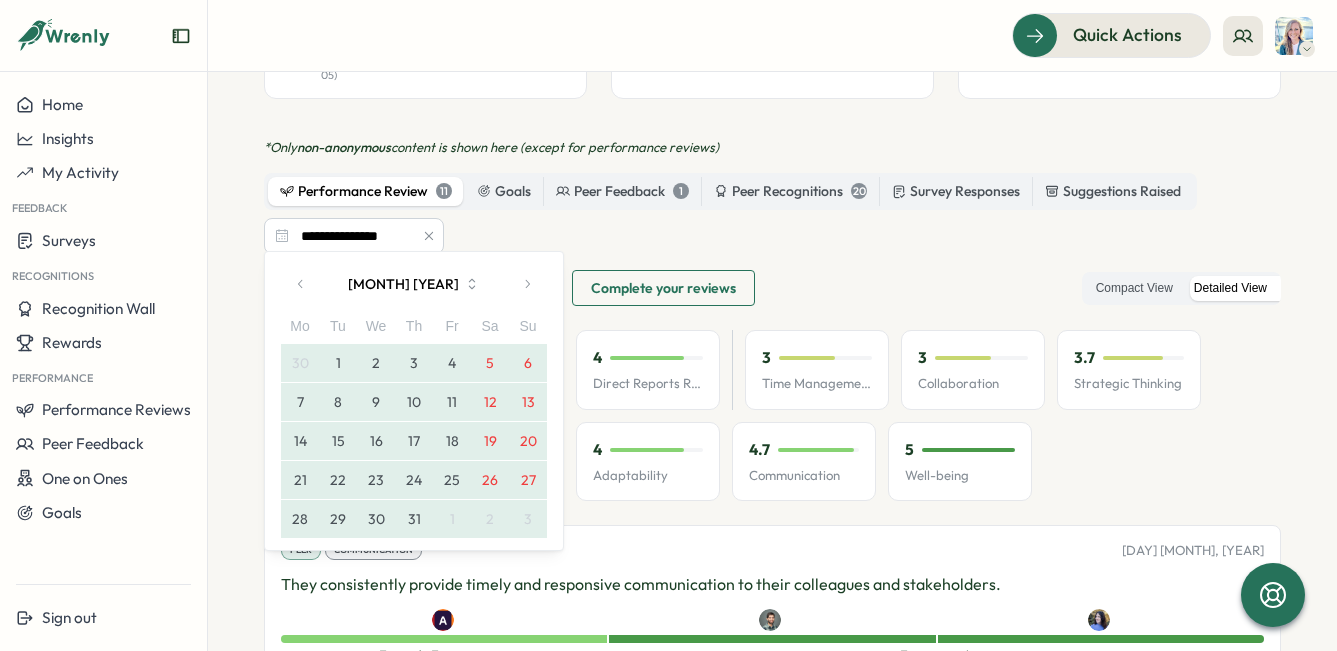 click 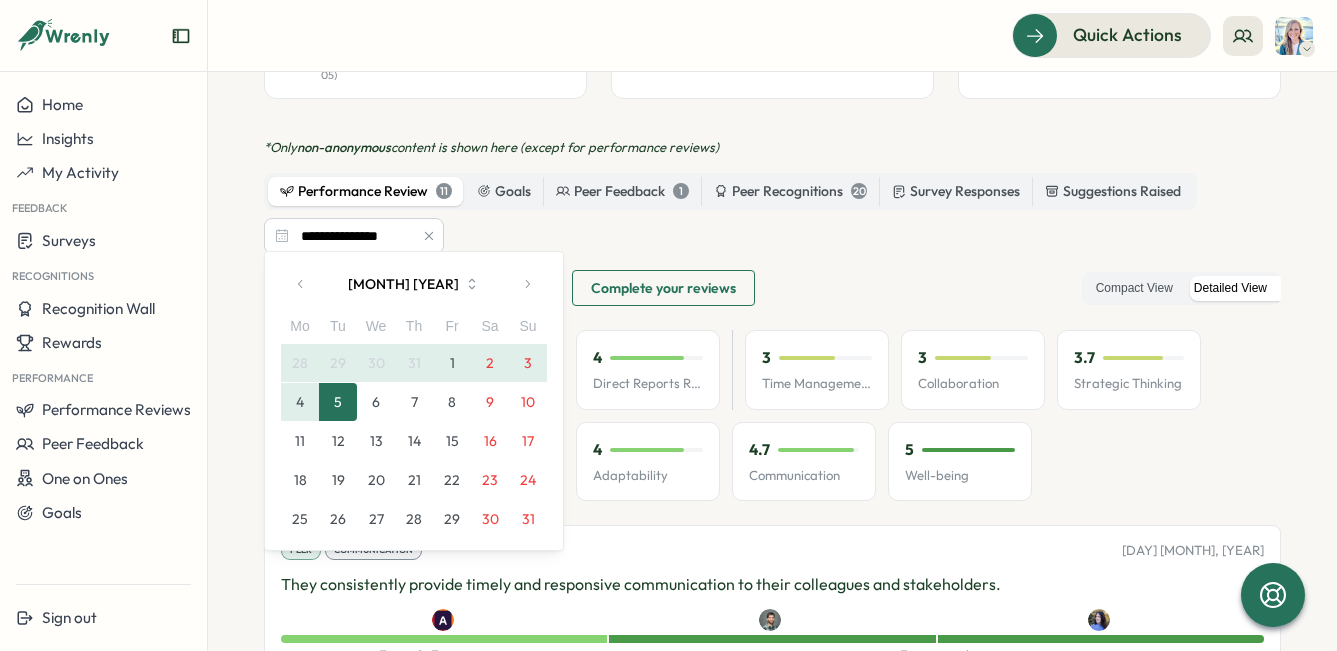 click on "1" at bounding box center [452, 363] 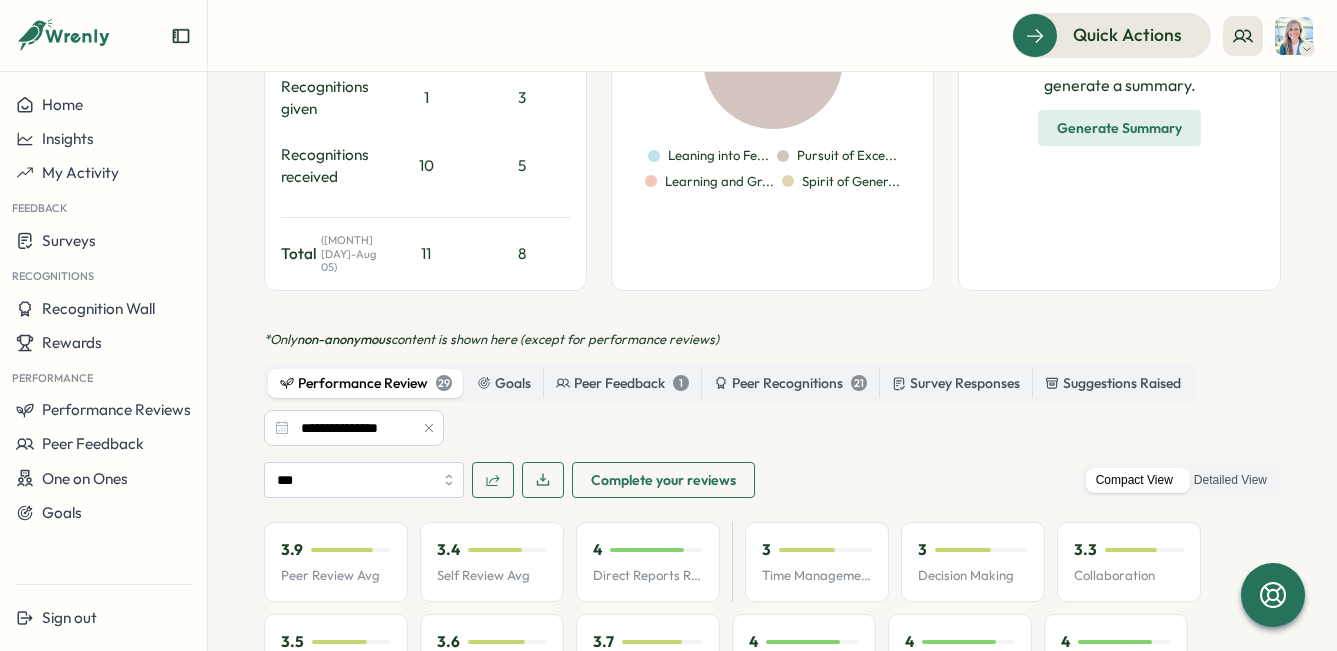 scroll, scrollTop: 802, scrollLeft: 0, axis: vertical 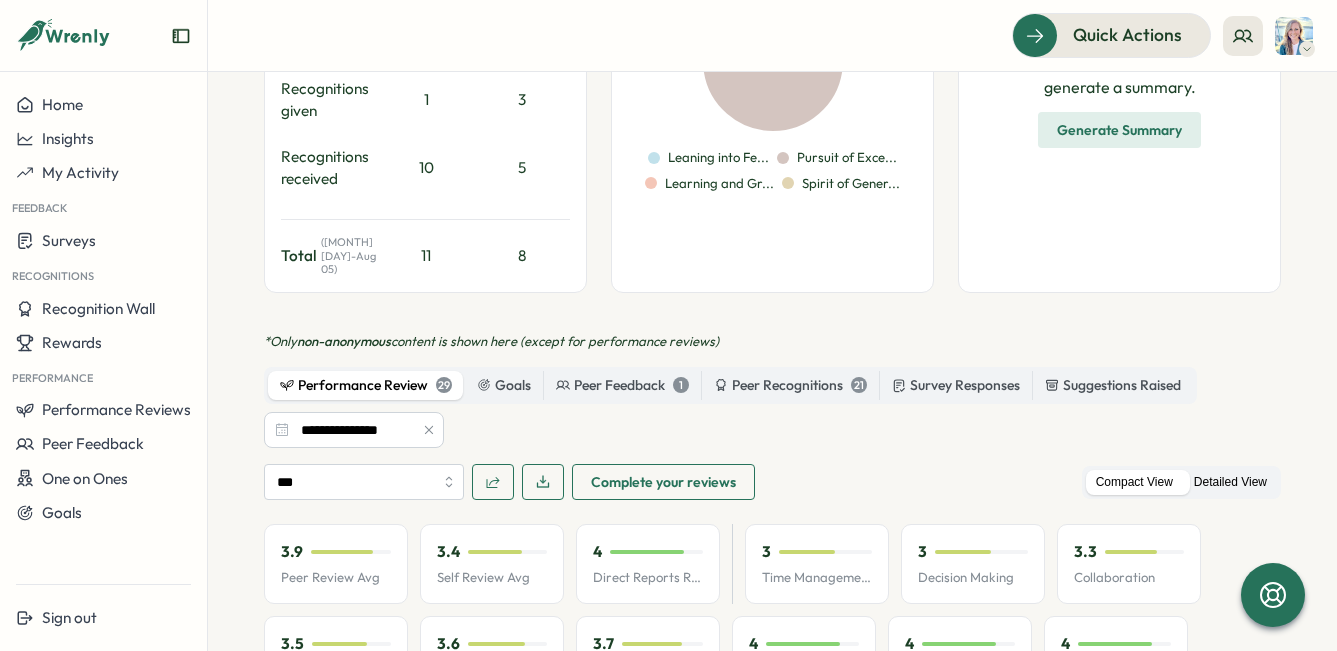 click on "Detailed View" at bounding box center [1230, 482] 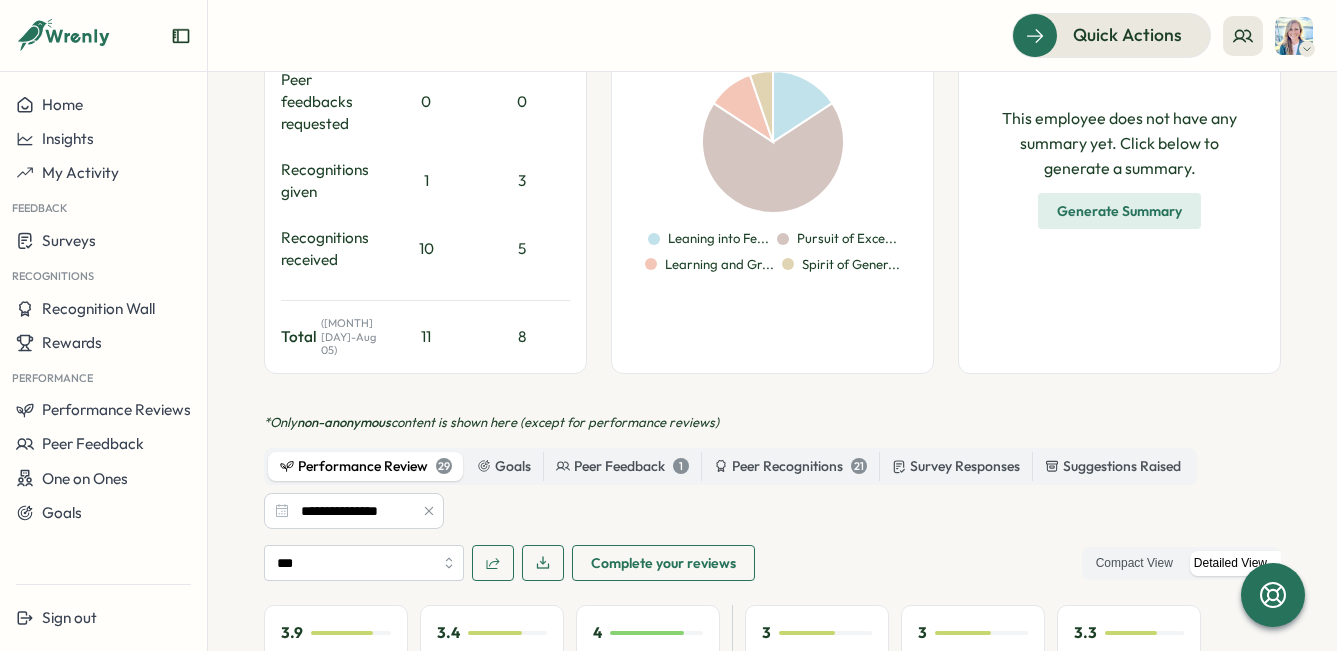 scroll, scrollTop: 729, scrollLeft: 0, axis: vertical 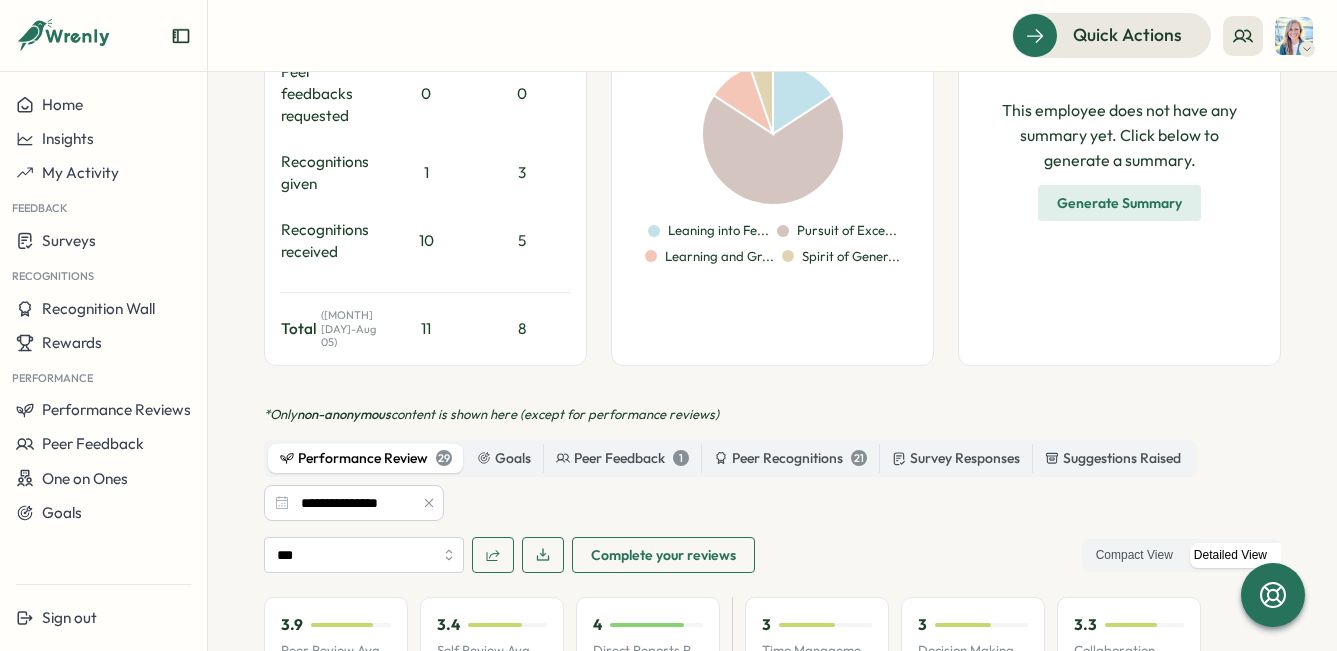 click on "Complete your reviews" at bounding box center [663, 555] 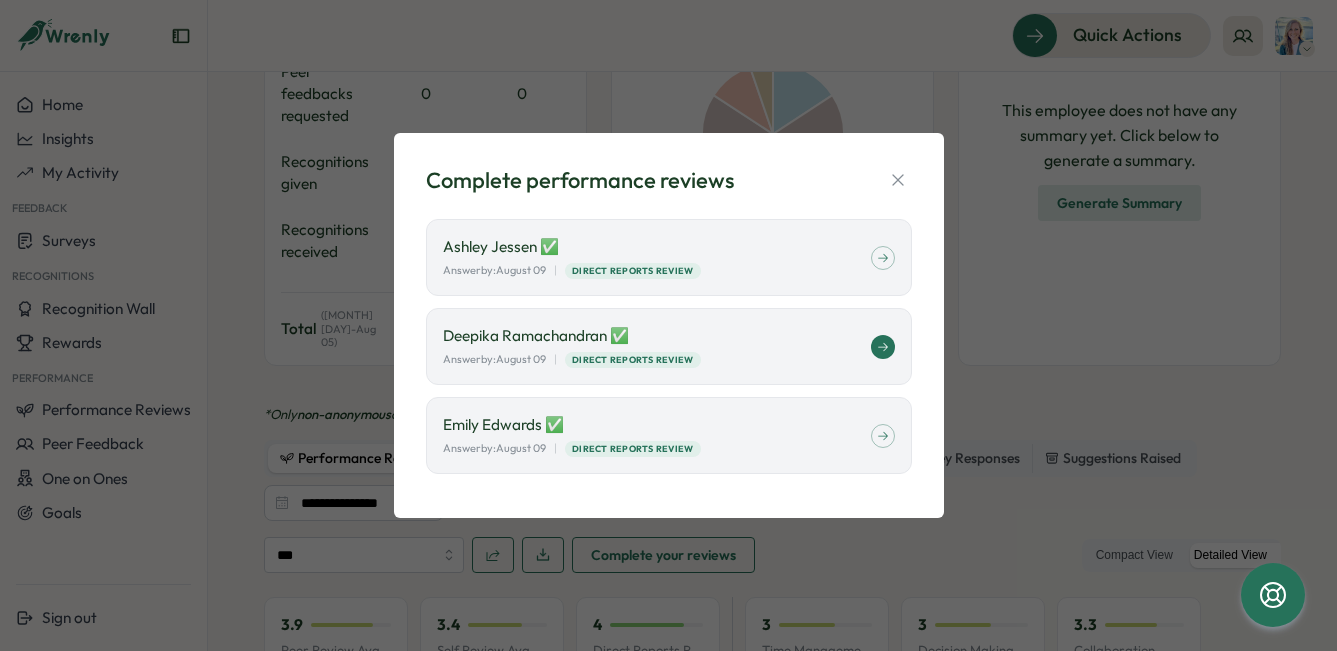 click on "[FIRST] [LAST] ✅" at bounding box center (657, 336) 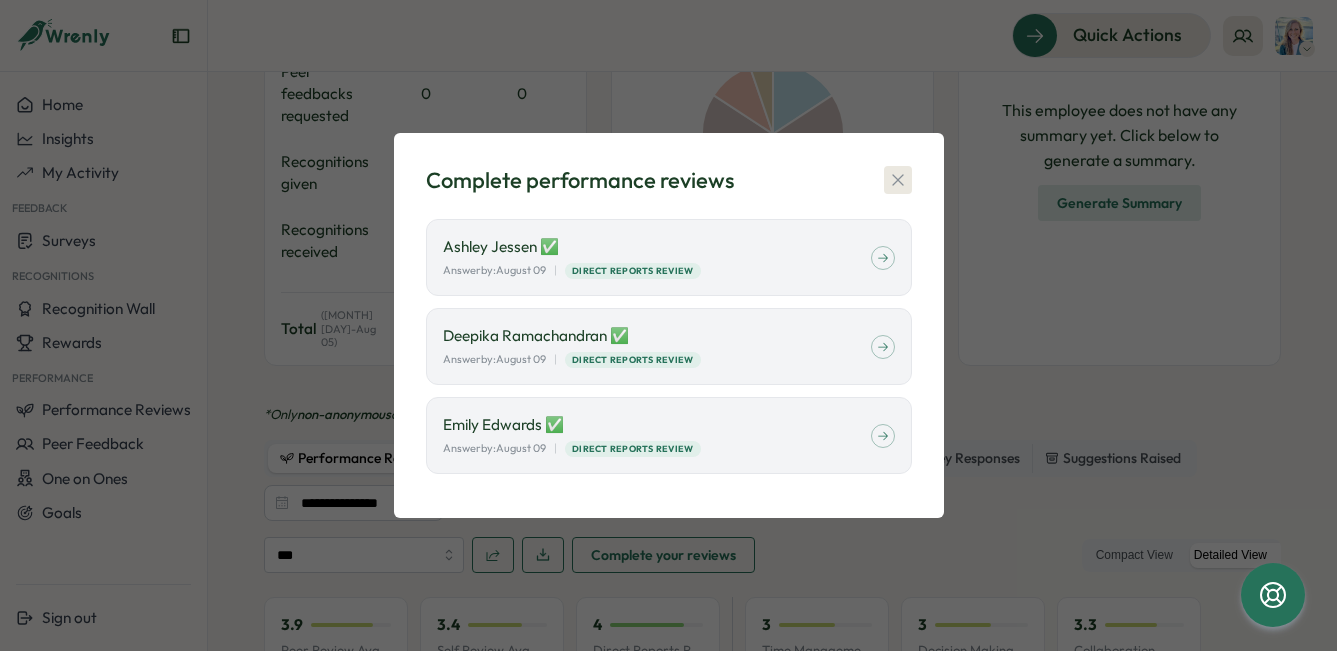 click 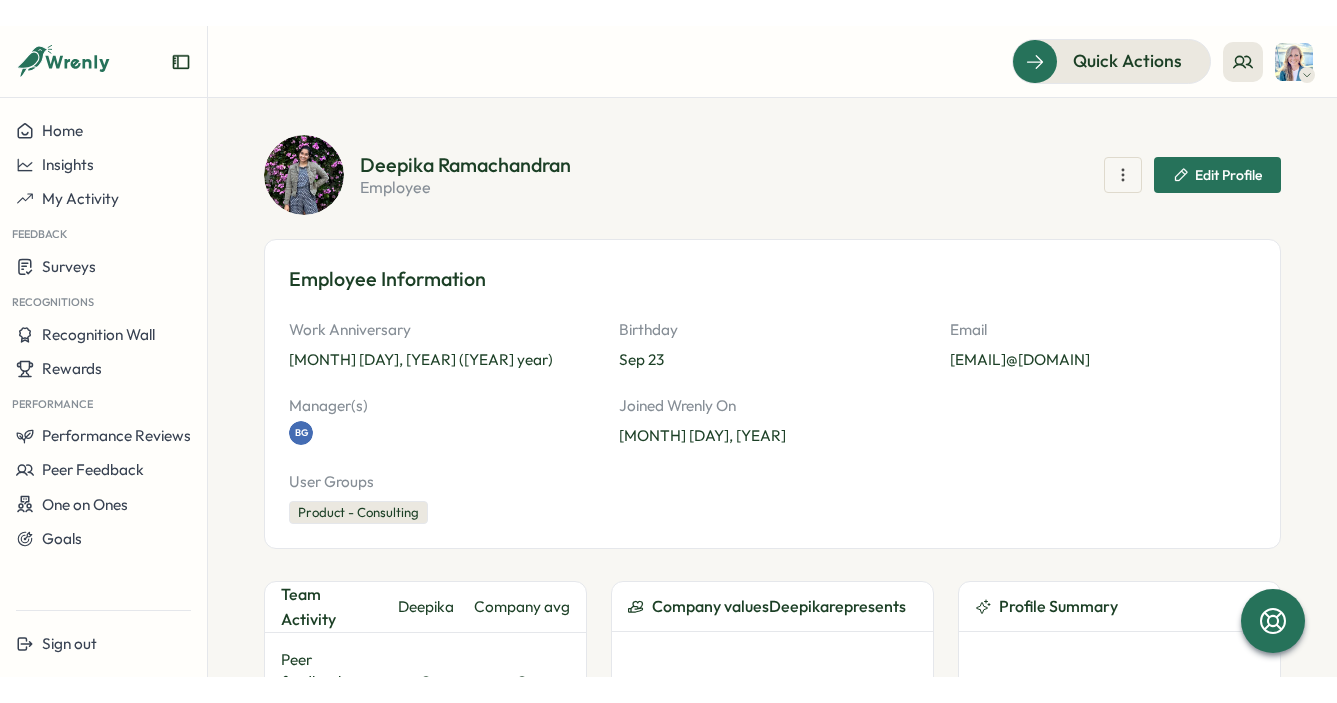 scroll, scrollTop: 0, scrollLeft: 0, axis: both 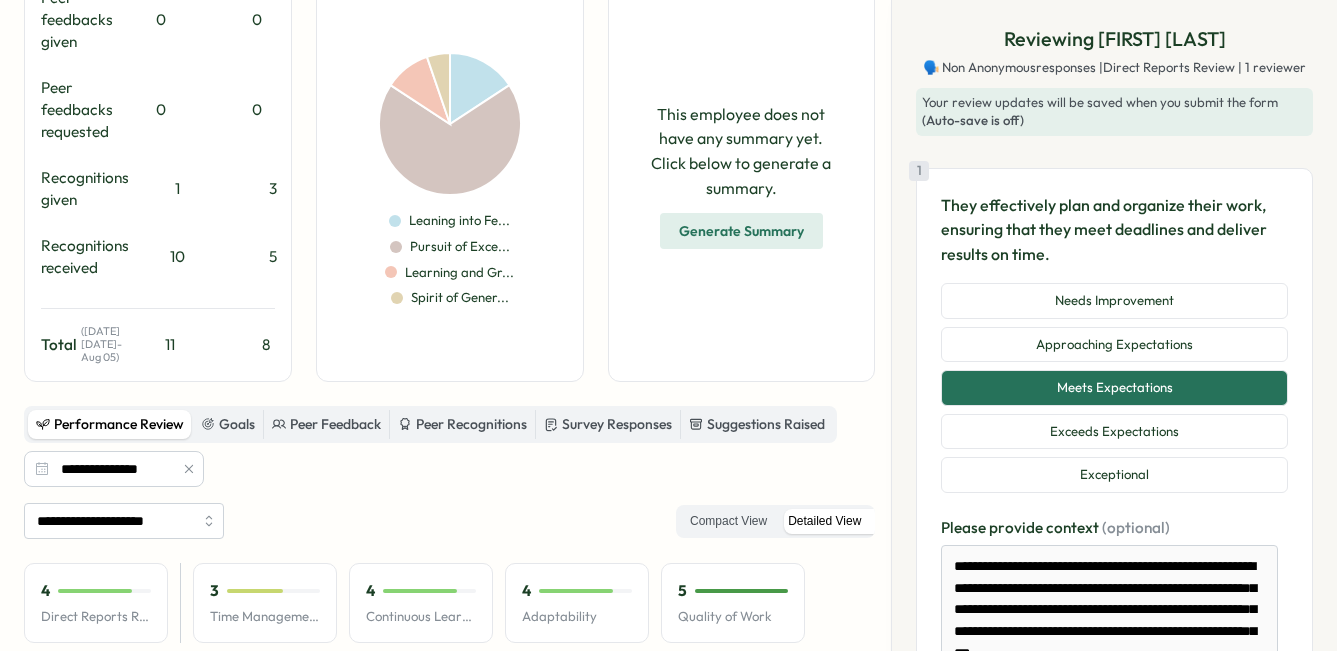 type on "*" 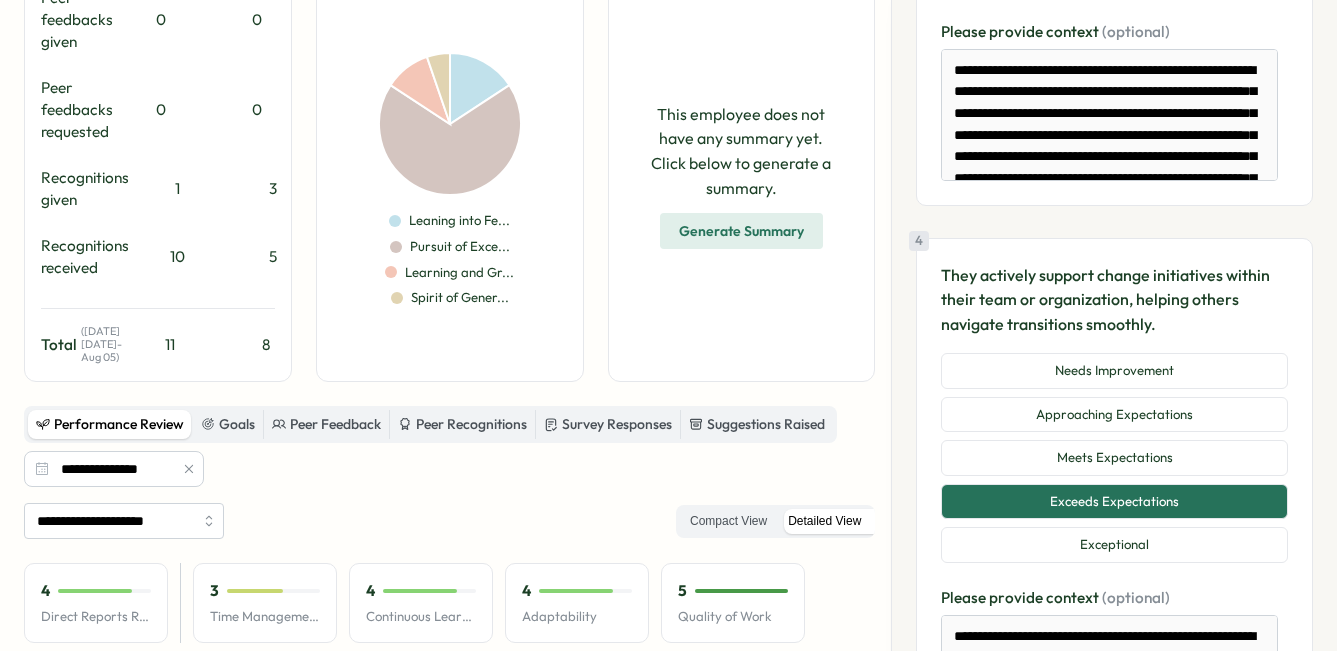scroll, scrollTop: 1858, scrollLeft: 0, axis: vertical 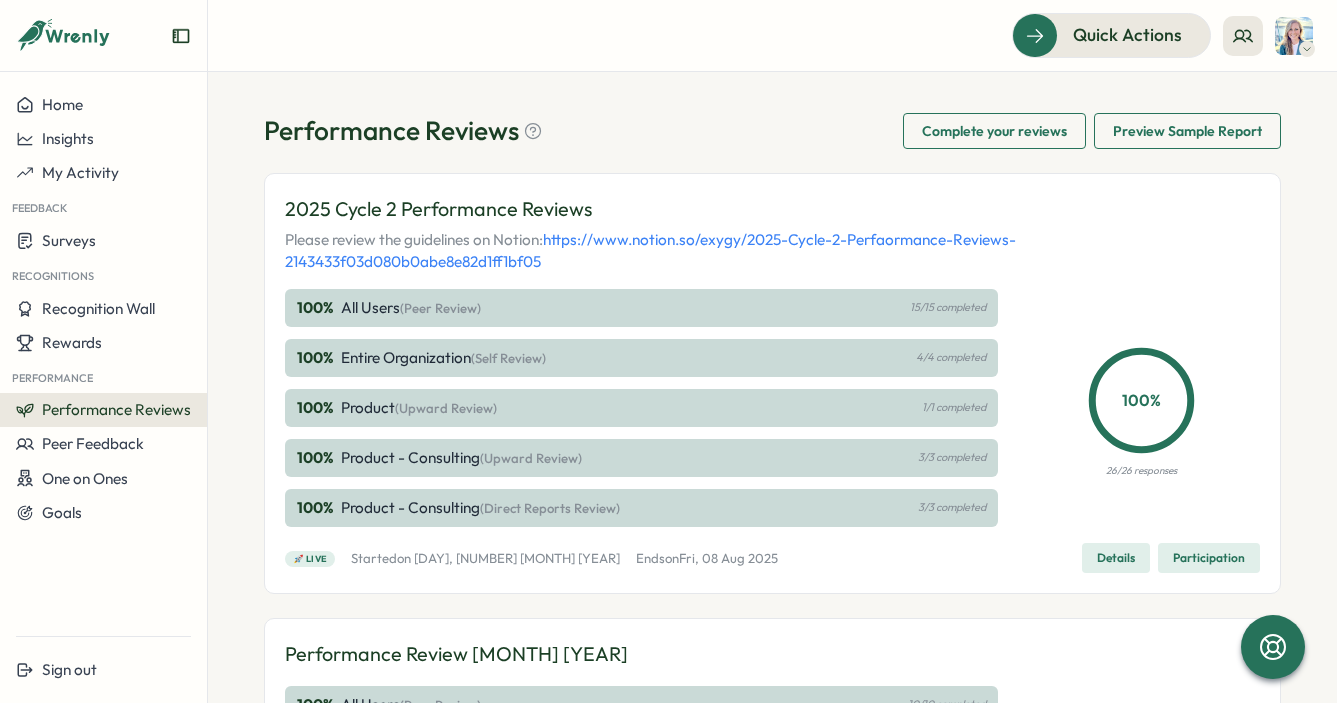 click on "Complete your reviews" at bounding box center [994, 131] 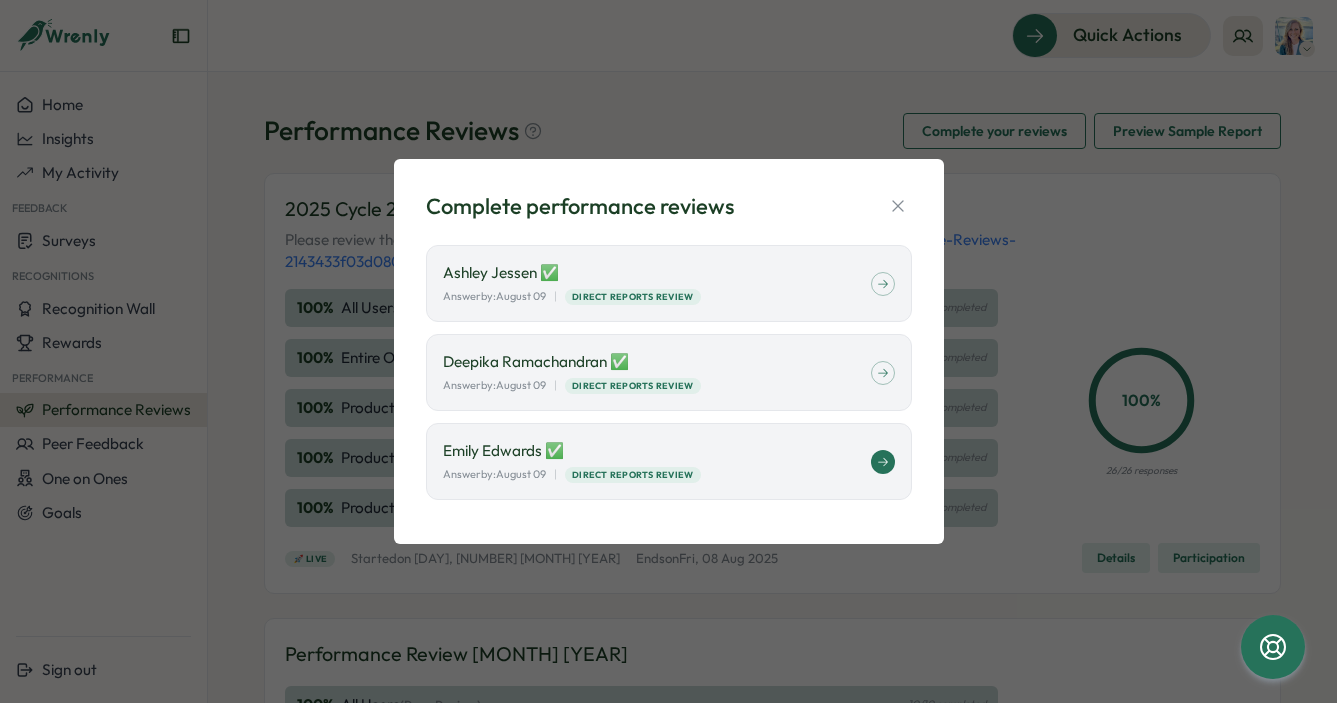 click on "[FIRST] [LAST]   ✅" at bounding box center (657, 451) 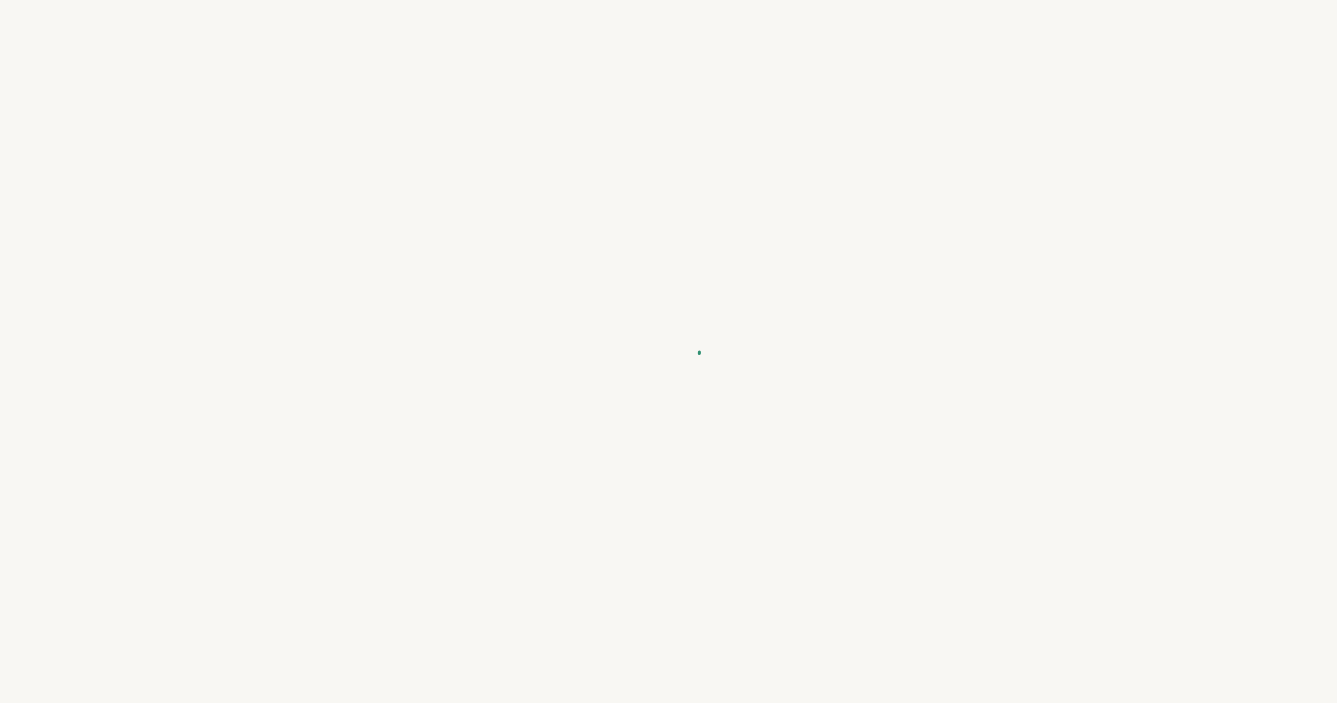 scroll, scrollTop: 0, scrollLeft: 0, axis: both 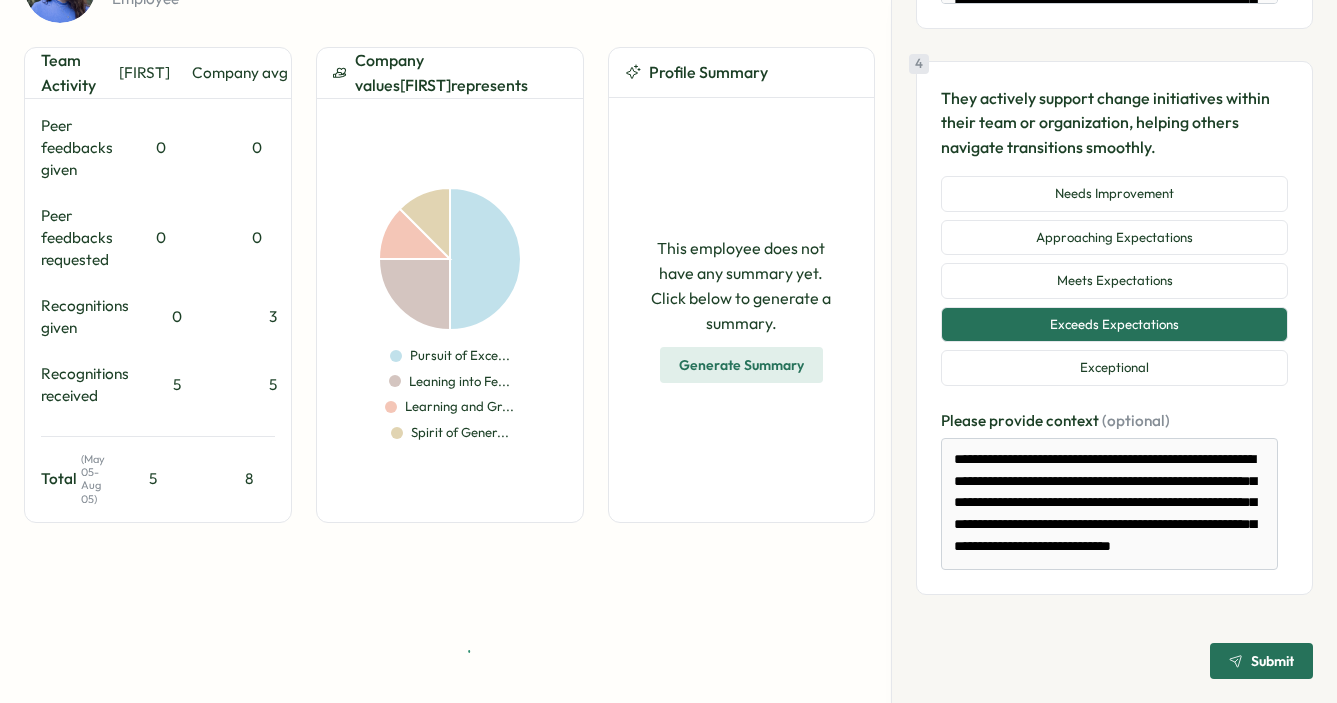 click on "Submit" at bounding box center (1272, 661) 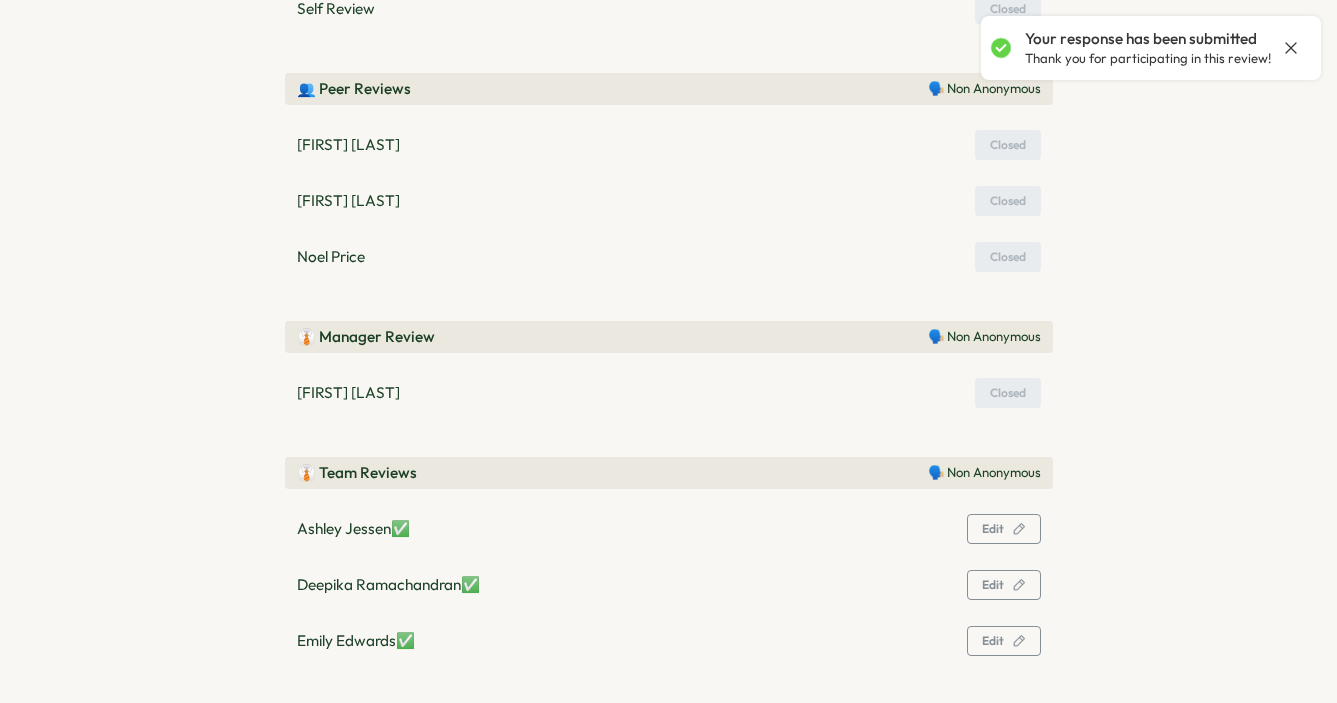 scroll, scrollTop: 278, scrollLeft: 0, axis: vertical 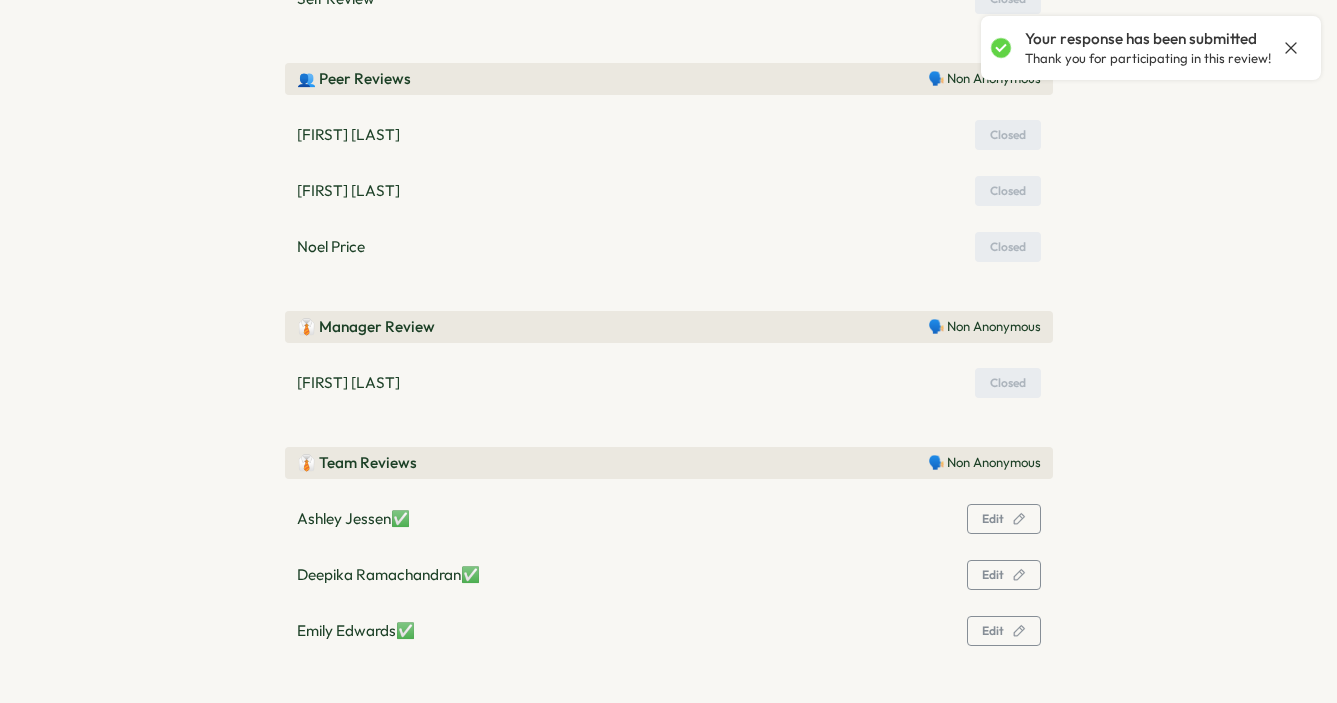 click on "Edit" at bounding box center [993, 519] 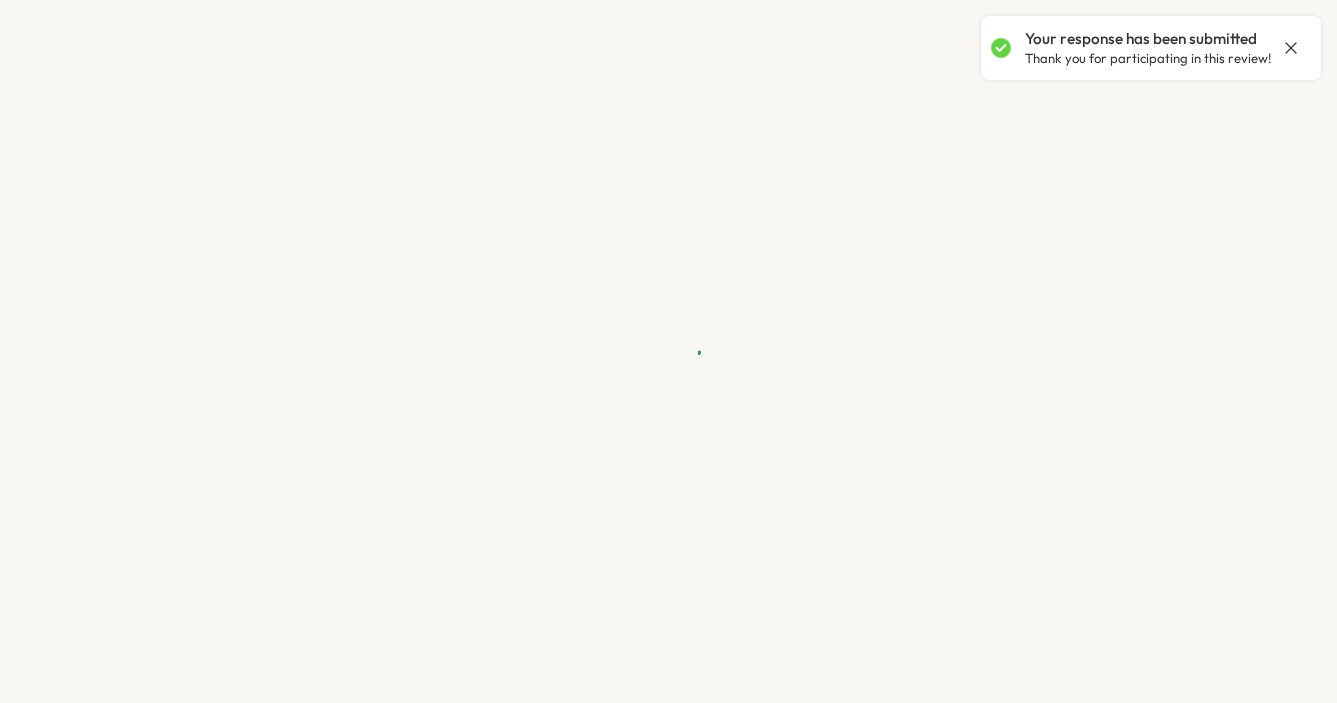 type on "*" 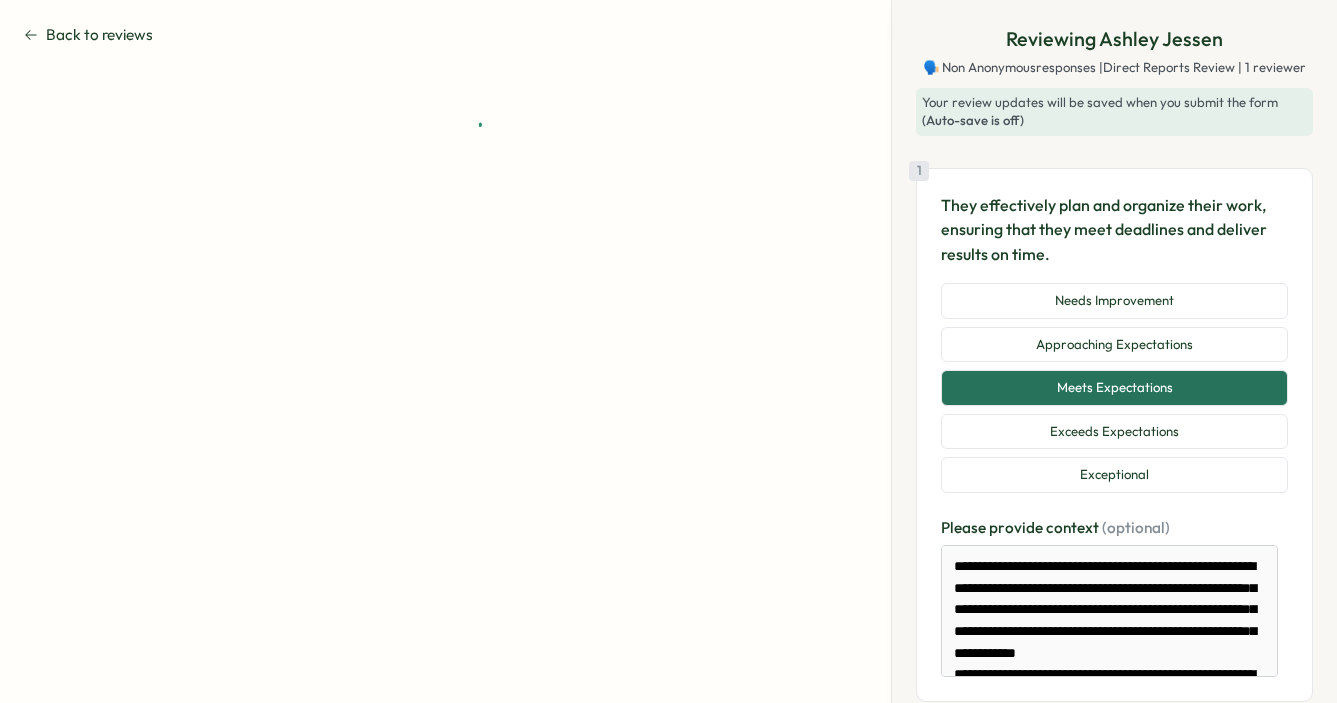 scroll, scrollTop: 357, scrollLeft: 0, axis: vertical 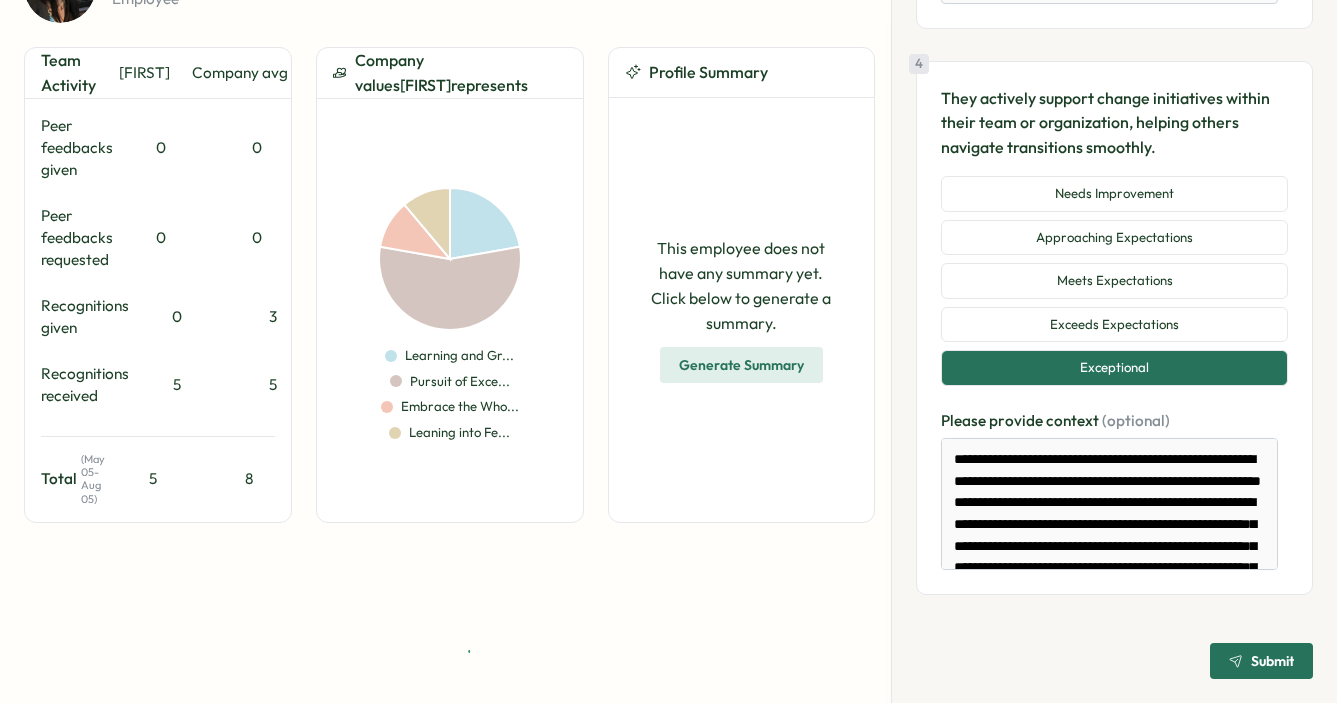 click on "Submit" at bounding box center (1261, 661) 